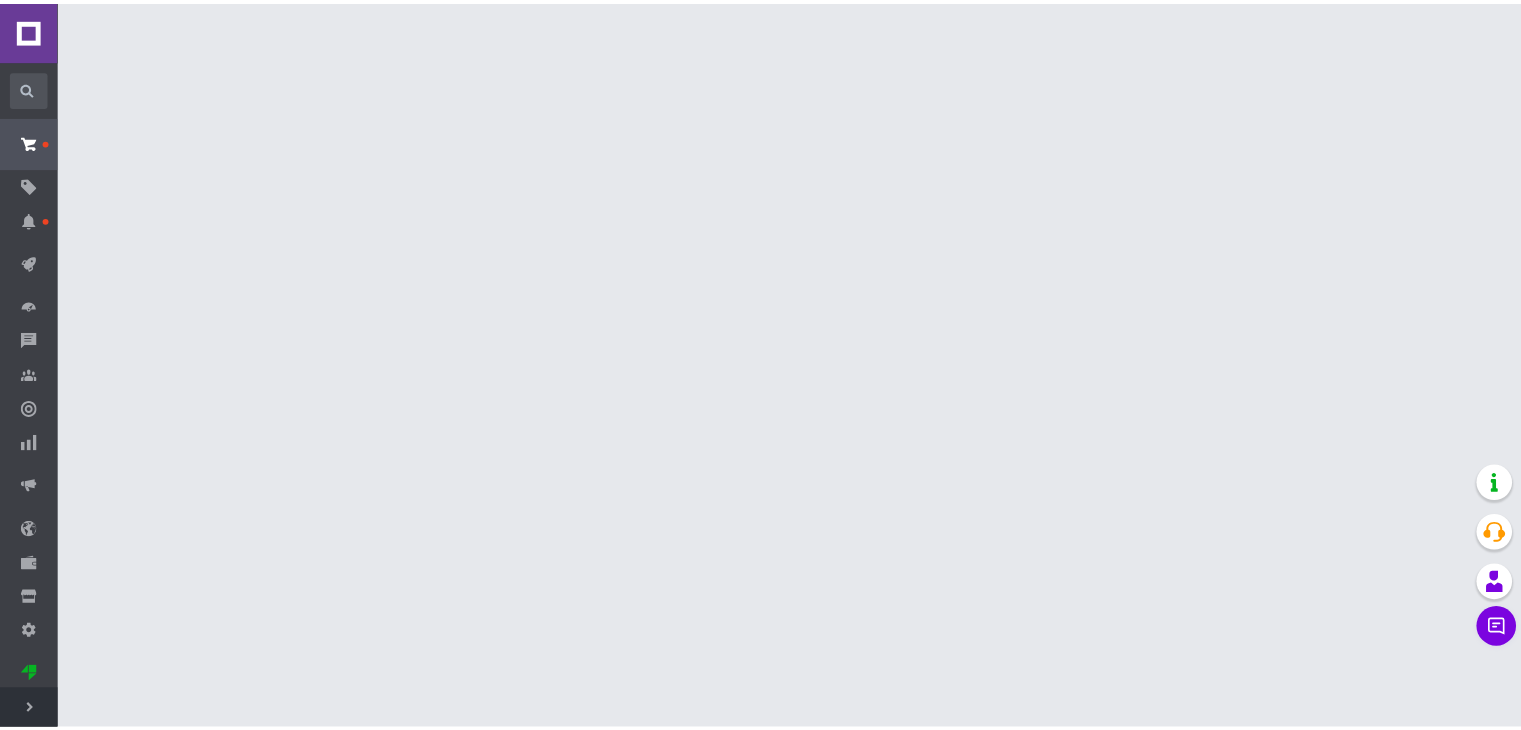 scroll, scrollTop: 0, scrollLeft: 0, axis: both 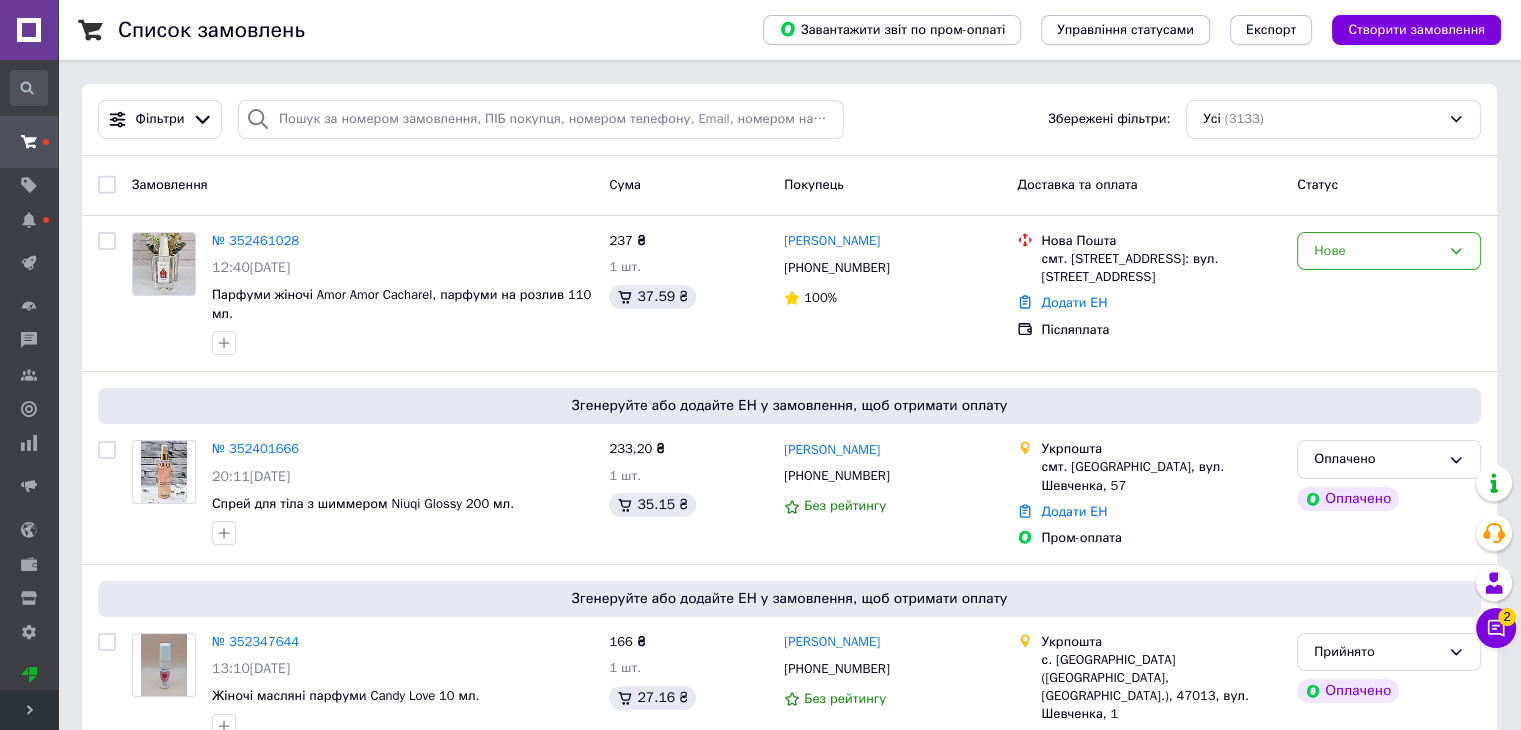 click on "Lotus Ваш ID: 3809345 Сайт Lotus Кабінет покупця Перевірити стан системи Сторінка на порталі Довідка Вийти Історія пошуку ттттттттттттттттттт   ттттттттттттттттттт  ттттттттттттттттттт binotel binote Замовлення та повідомлення Замовлення та повідомлення Замовлення Нові 1 Прийняті 18 Виконані 2581 Скасовані 531 Оплачені 2 Повідомлення Товари та послуги Товари та послуги Позиції Групи та добірки Сезонні знижки Категорії Імпорт Акції та промокоди Видалені позиції Відновлення позицій Характеристики Сповіщення Відгуки" at bounding box center (760, 9683) 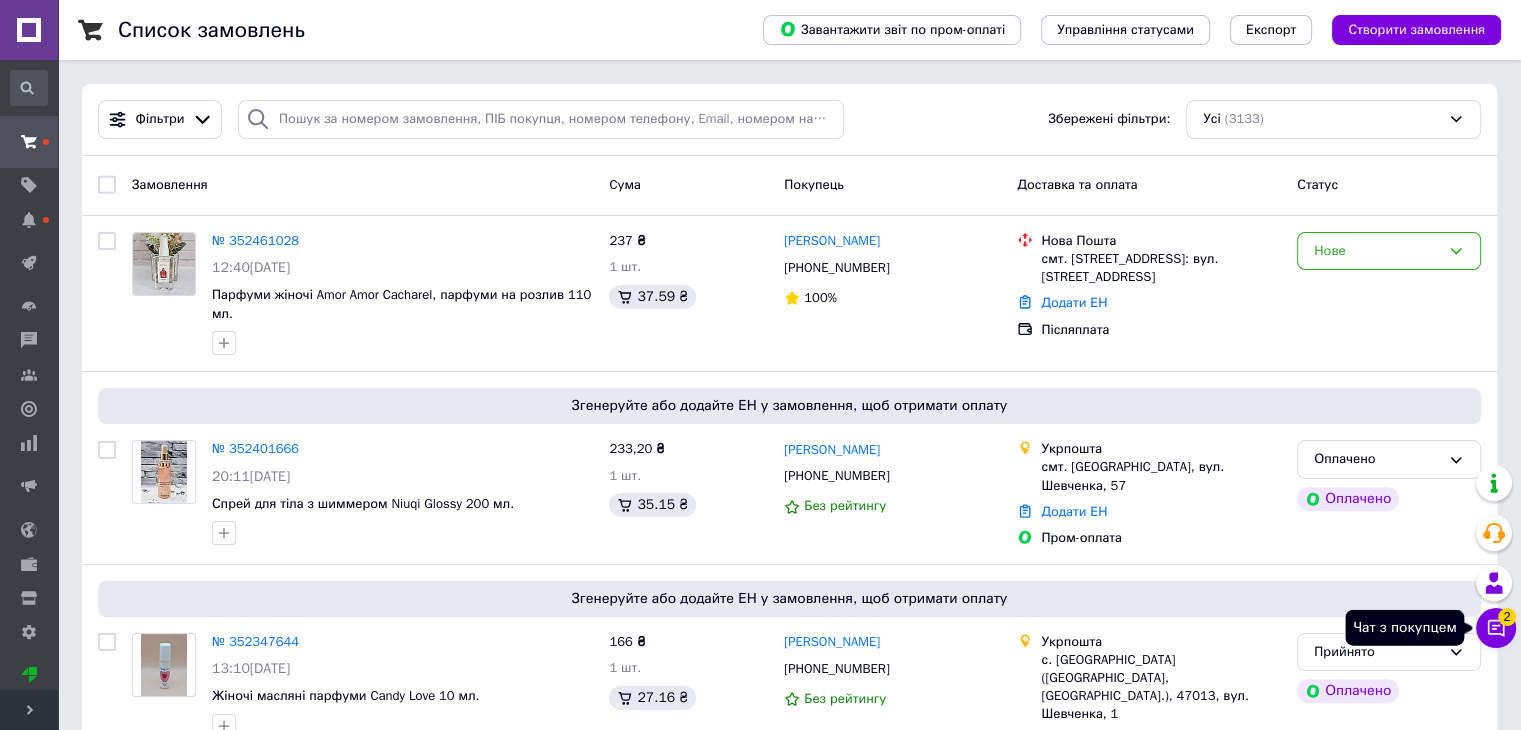 click 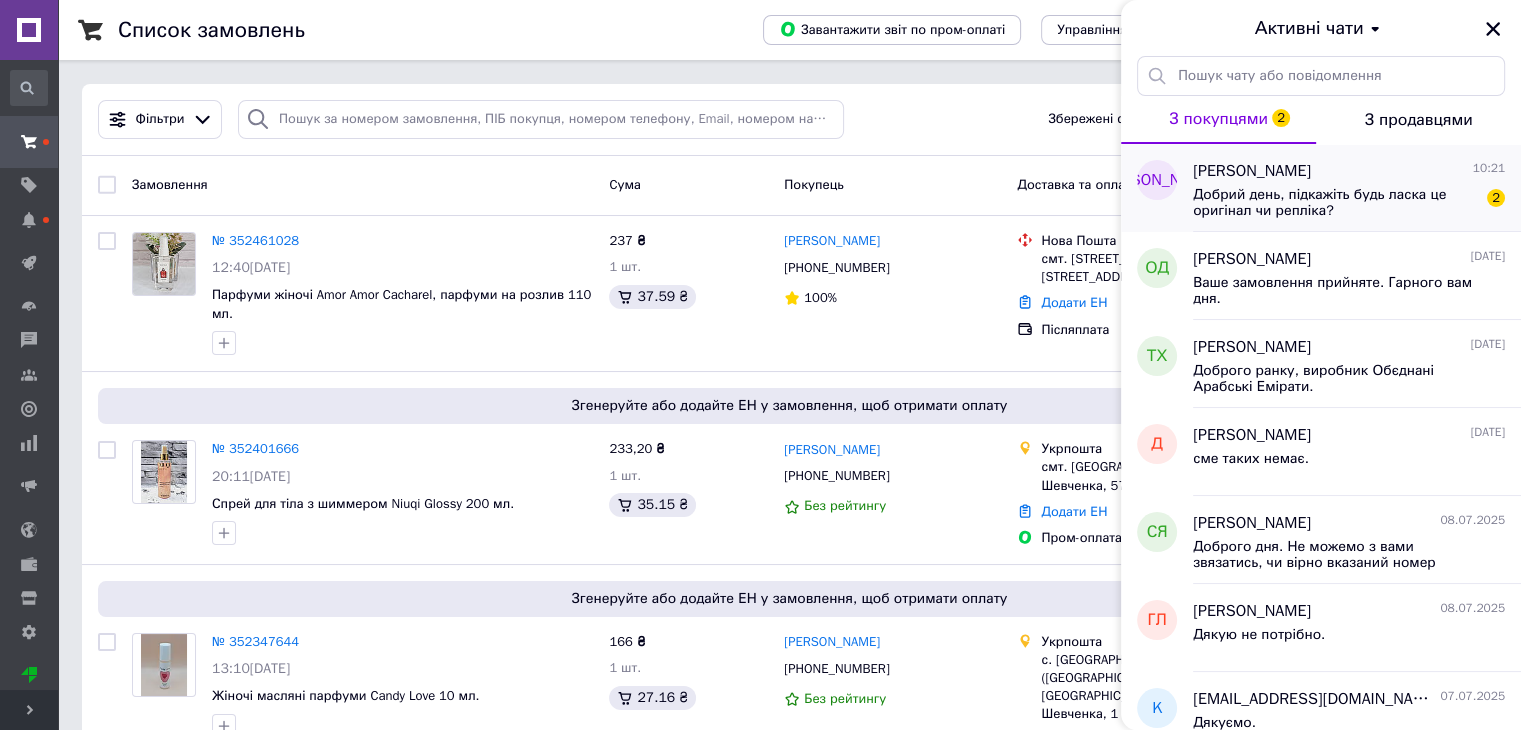 click on "Добрий день, підкажіть будь ласка це оригінал чи репліка?" at bounding box center [1335, 203] 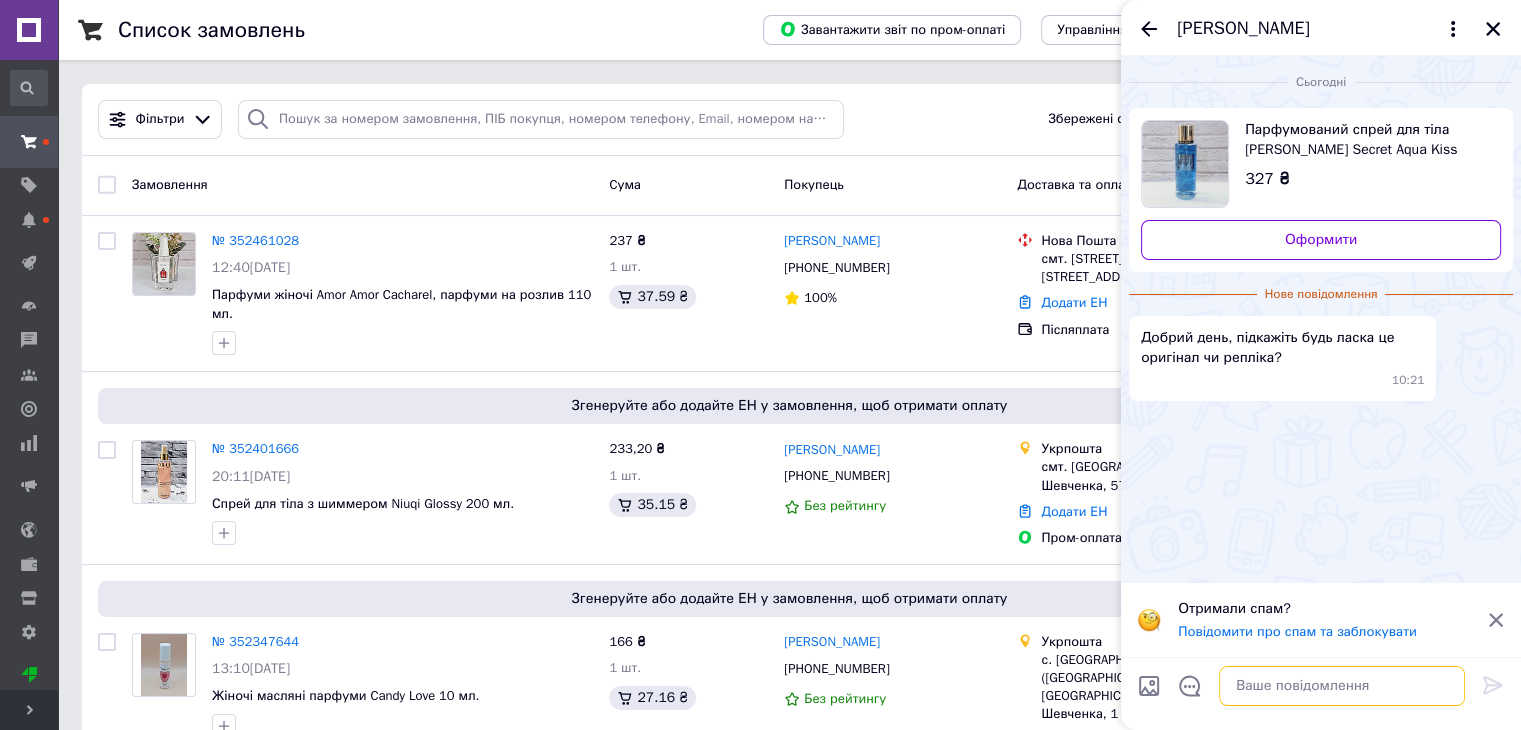 click at bounding box center (1342, 686) 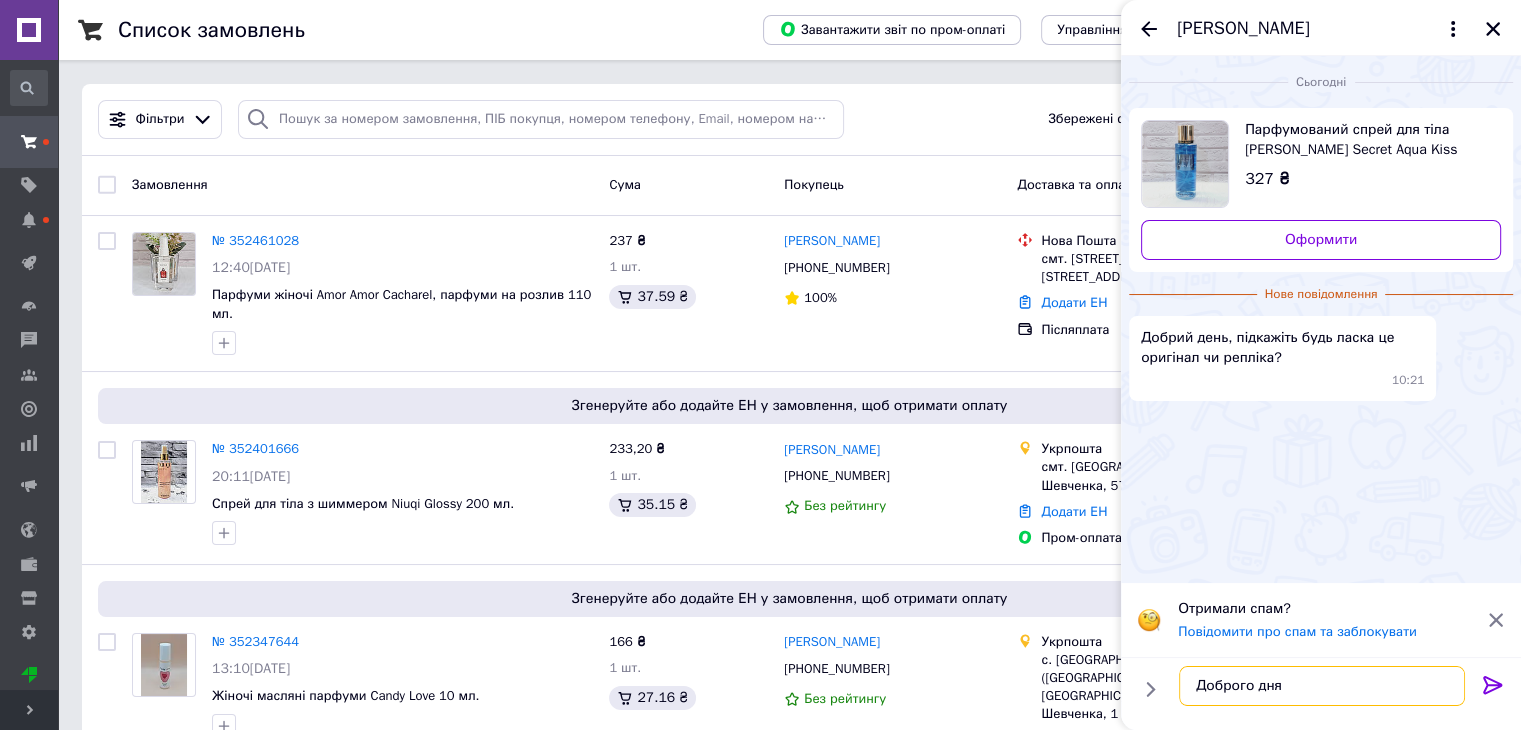 type on "Доброго дня." 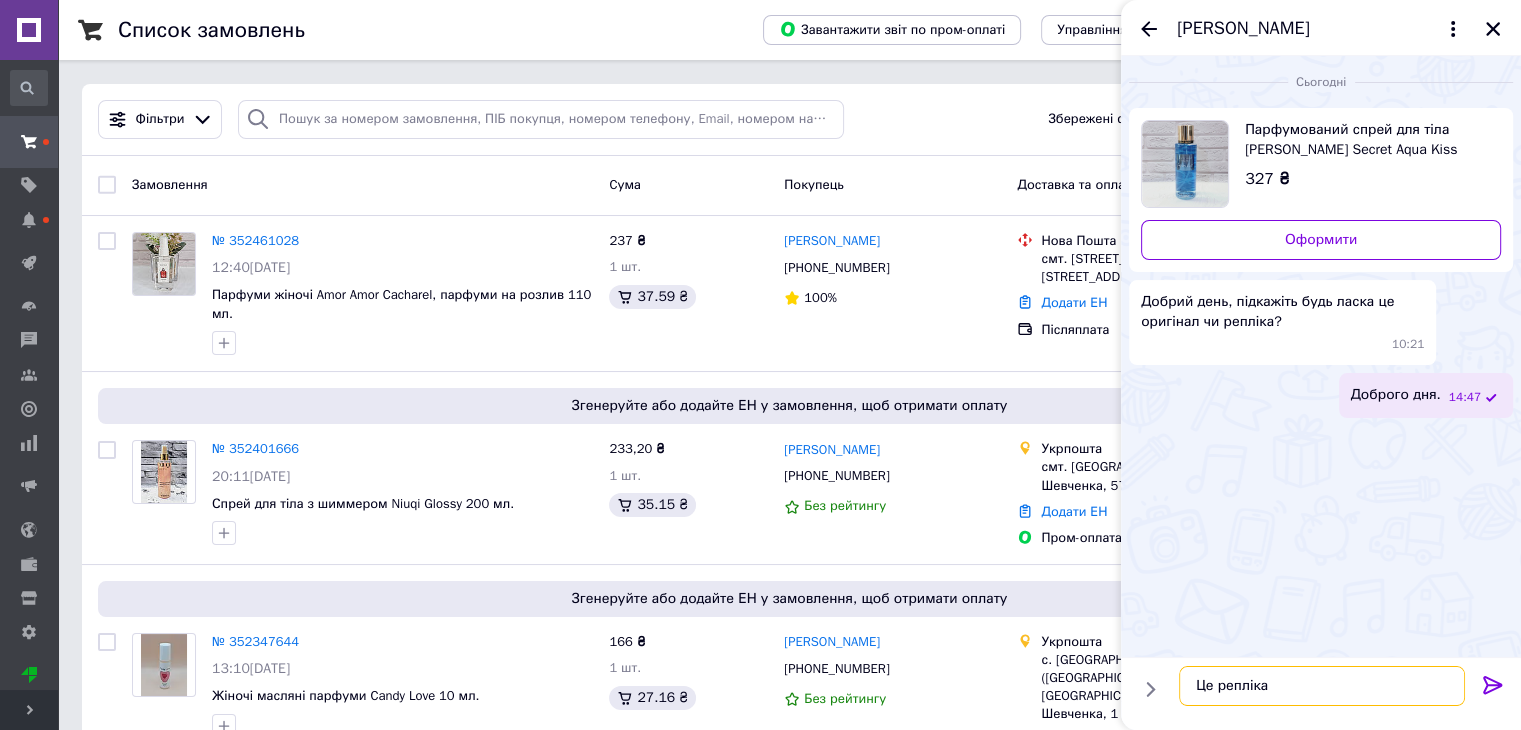 type on "Це репліка." 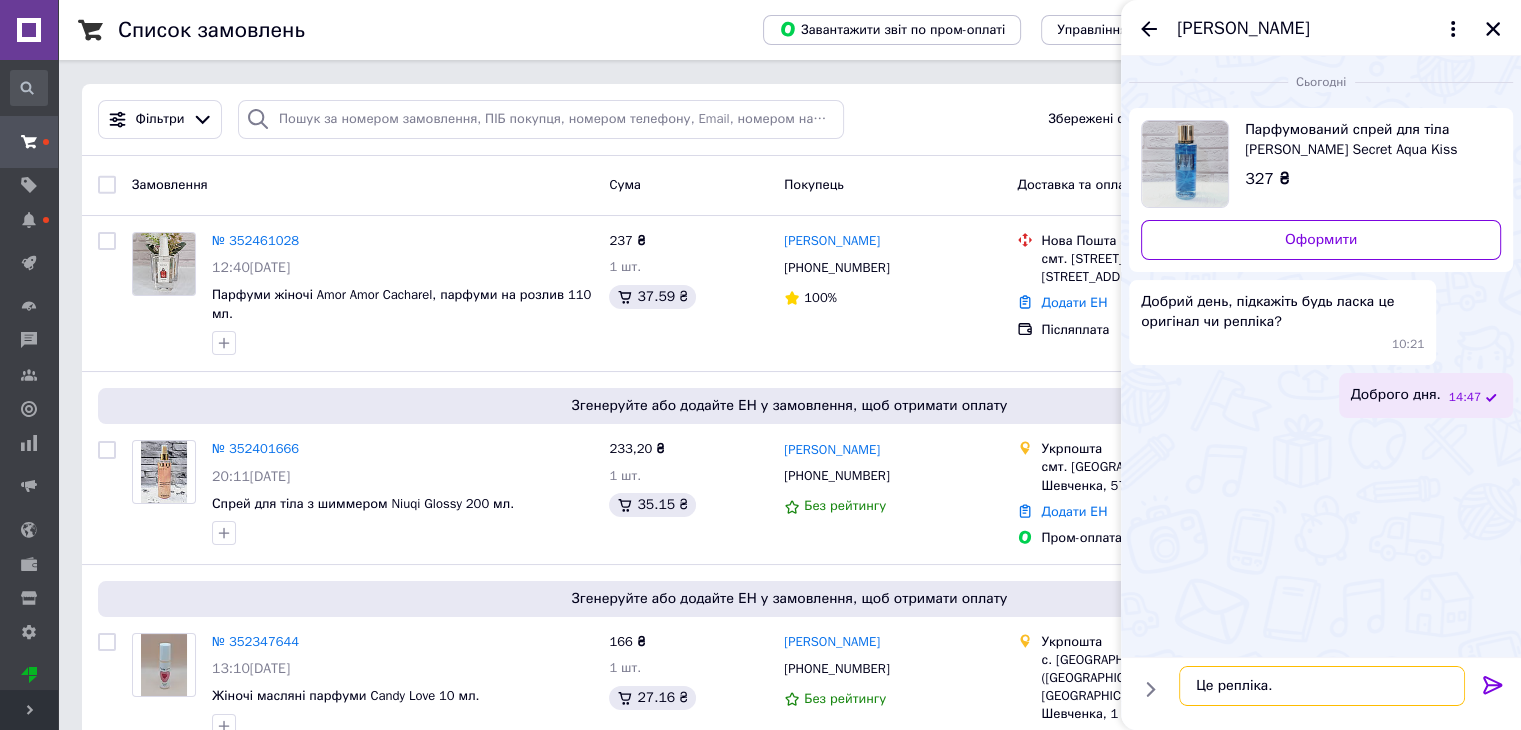 type 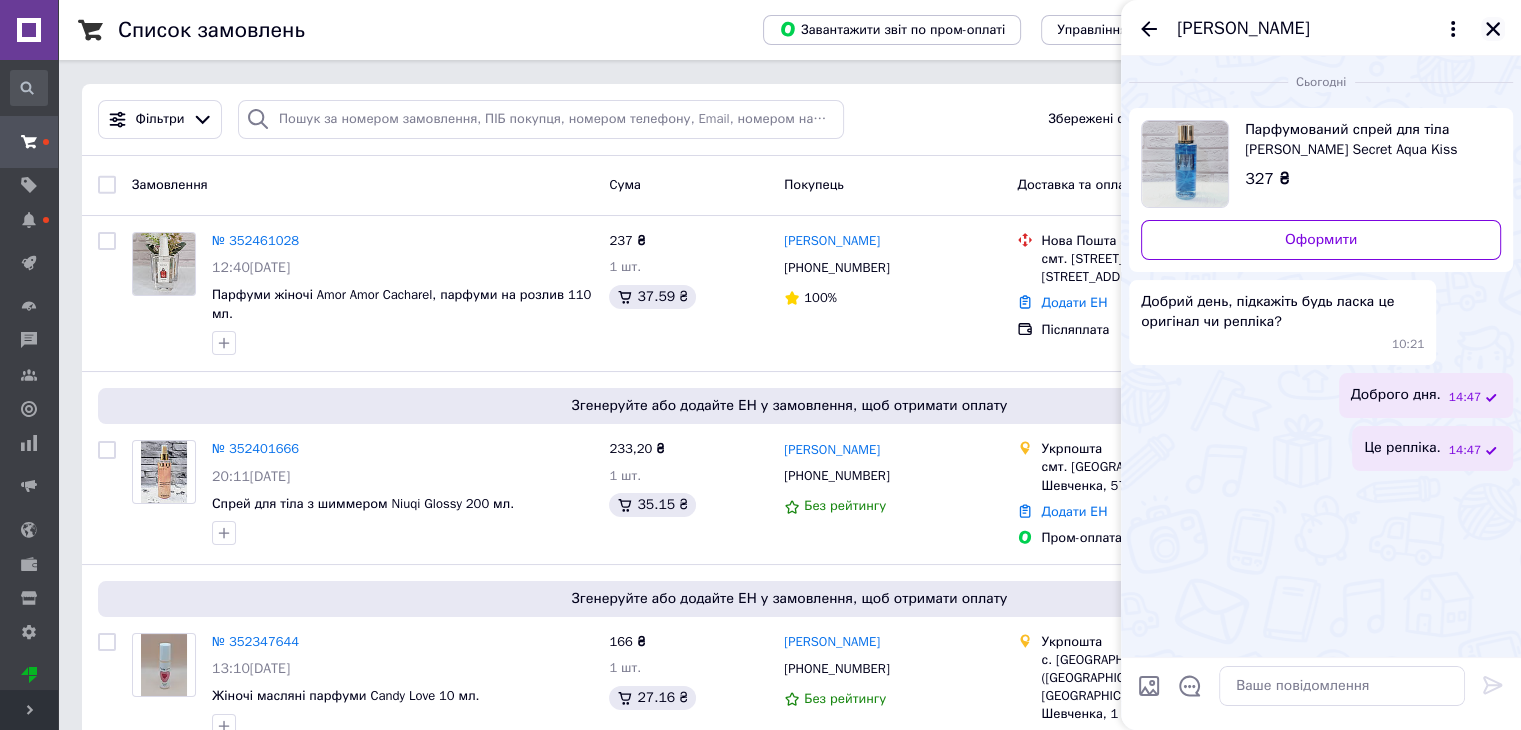 click 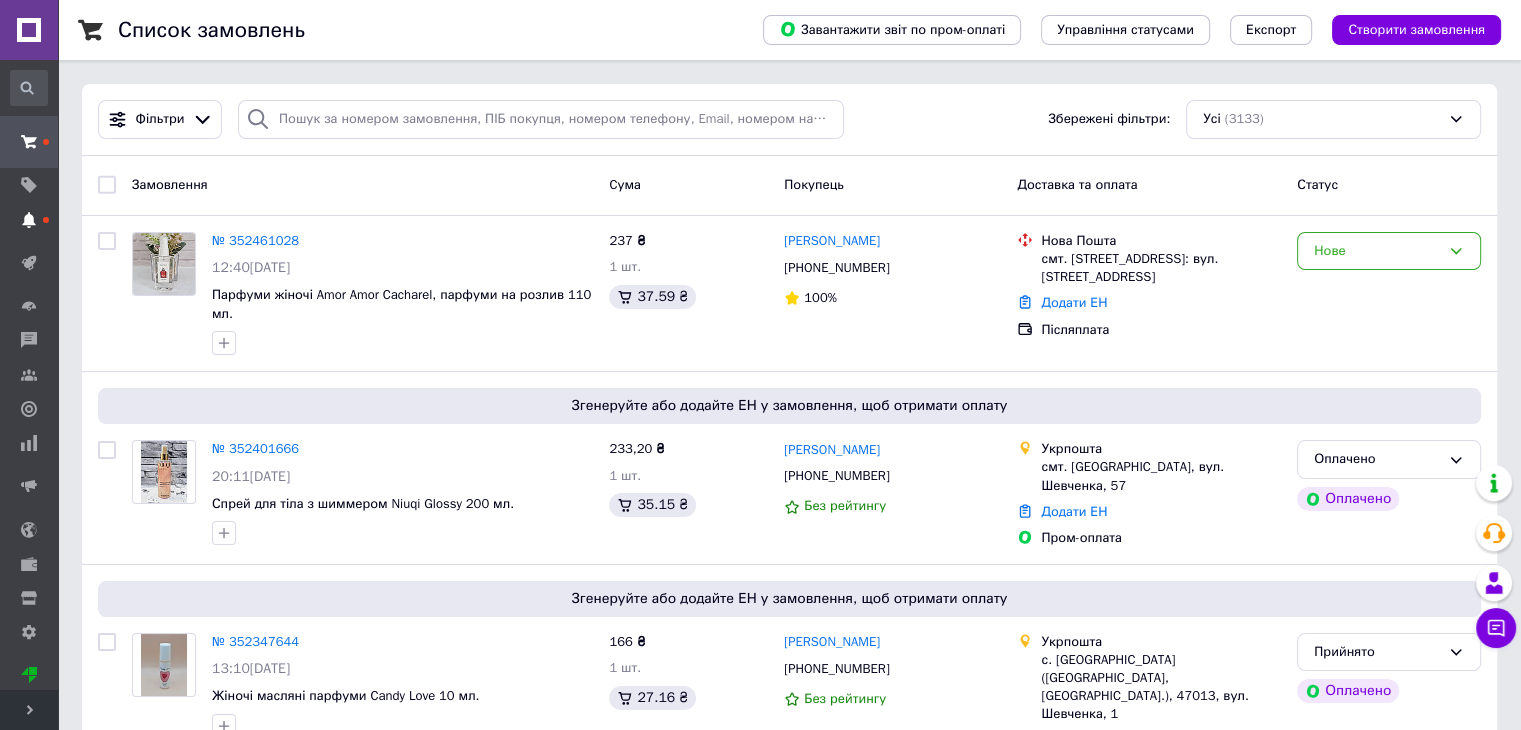 click 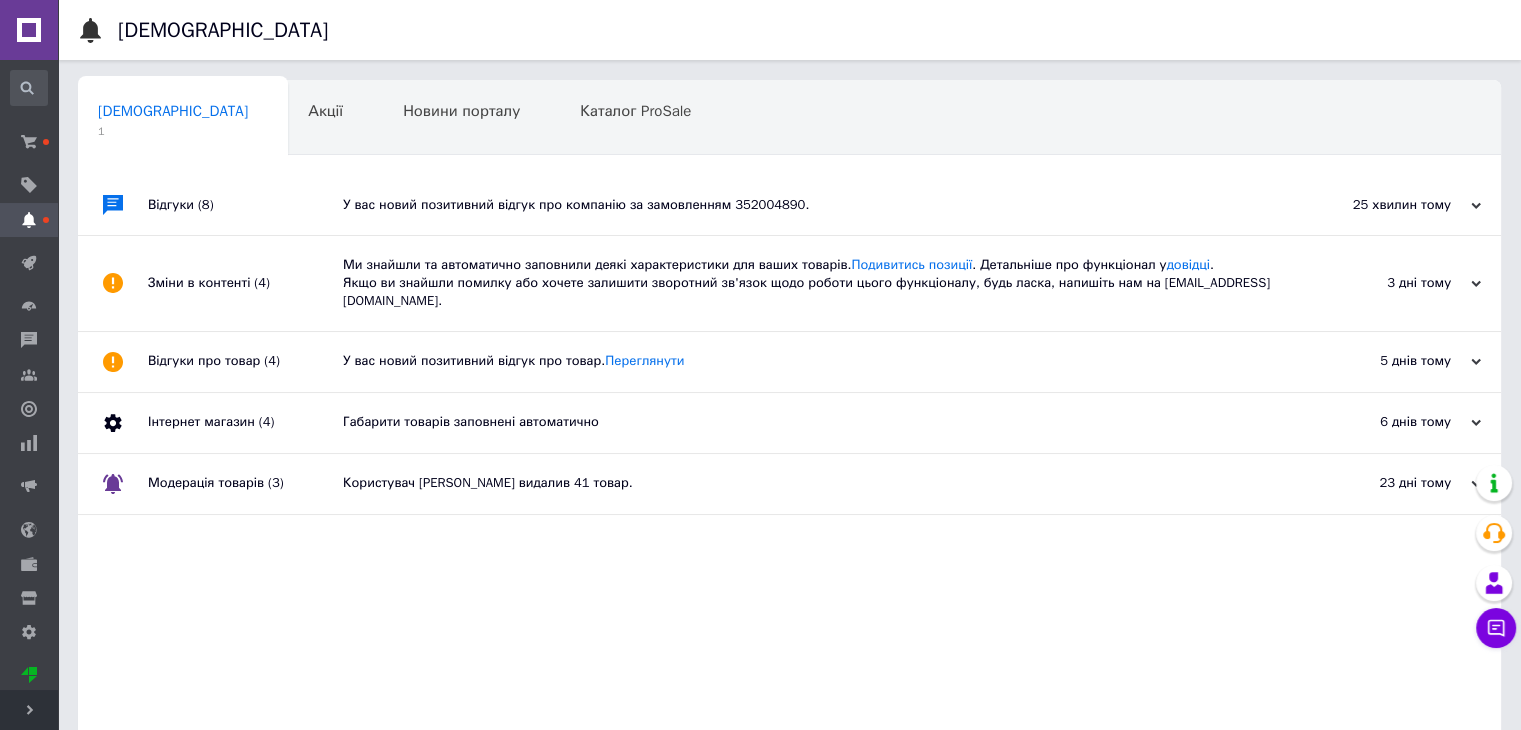 click on "У вас новий позитивний відгук про компанію за замовленням 352004890." at bounding box center [812, 205] 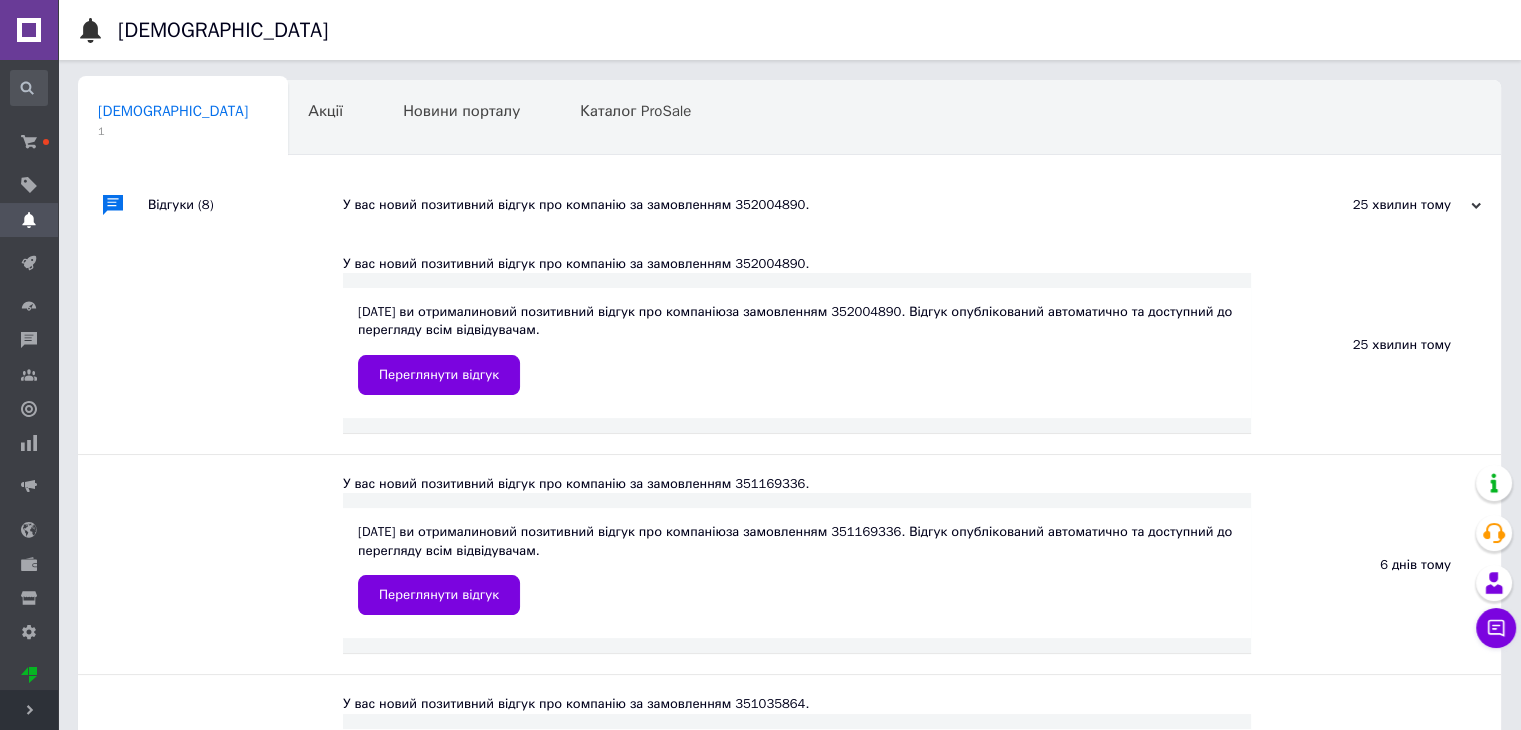 click on "У вас новий позитивний відгук про компанію за замовленням 352004890." at bounding box center [812, 205] 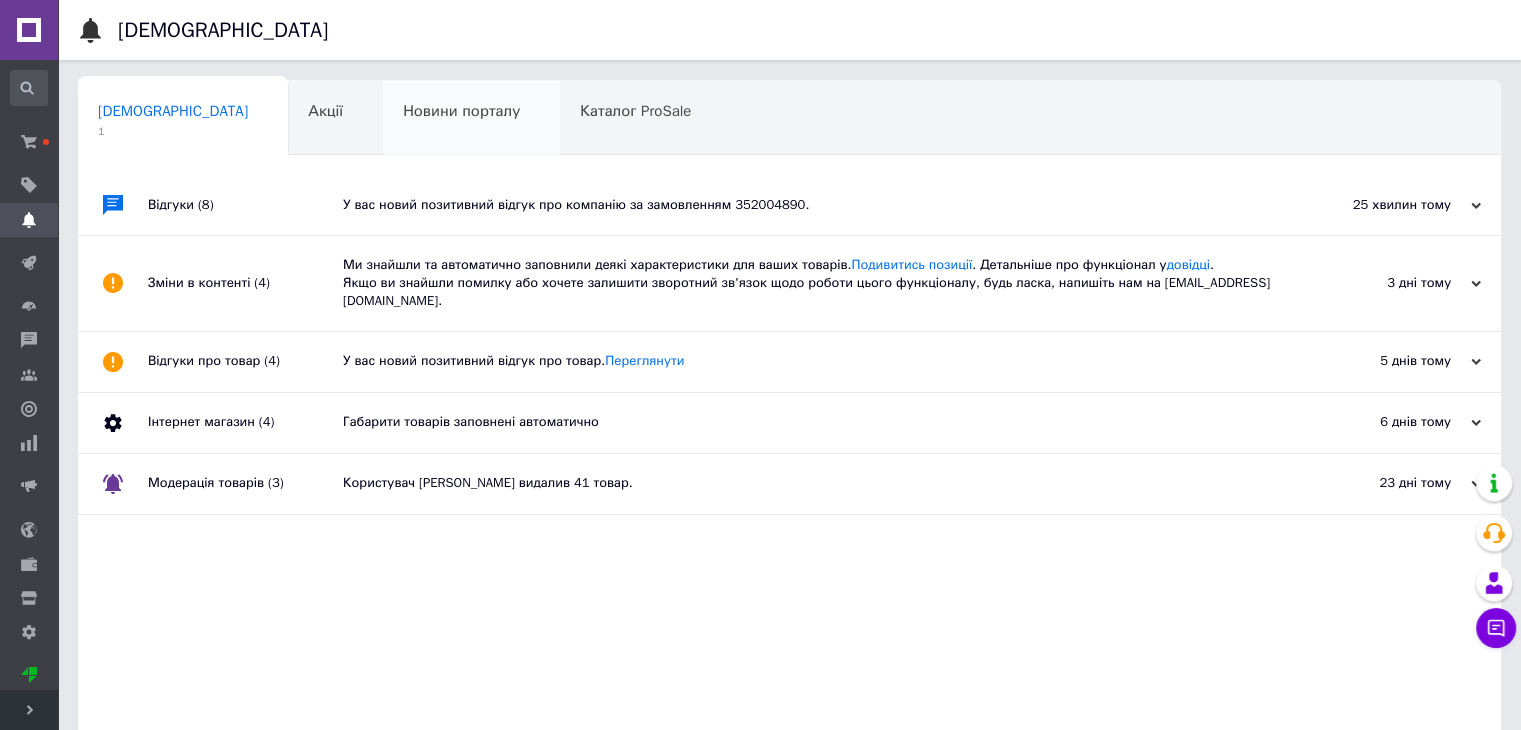 click on "Новини порталу 0" at bounding box center [471, 119] 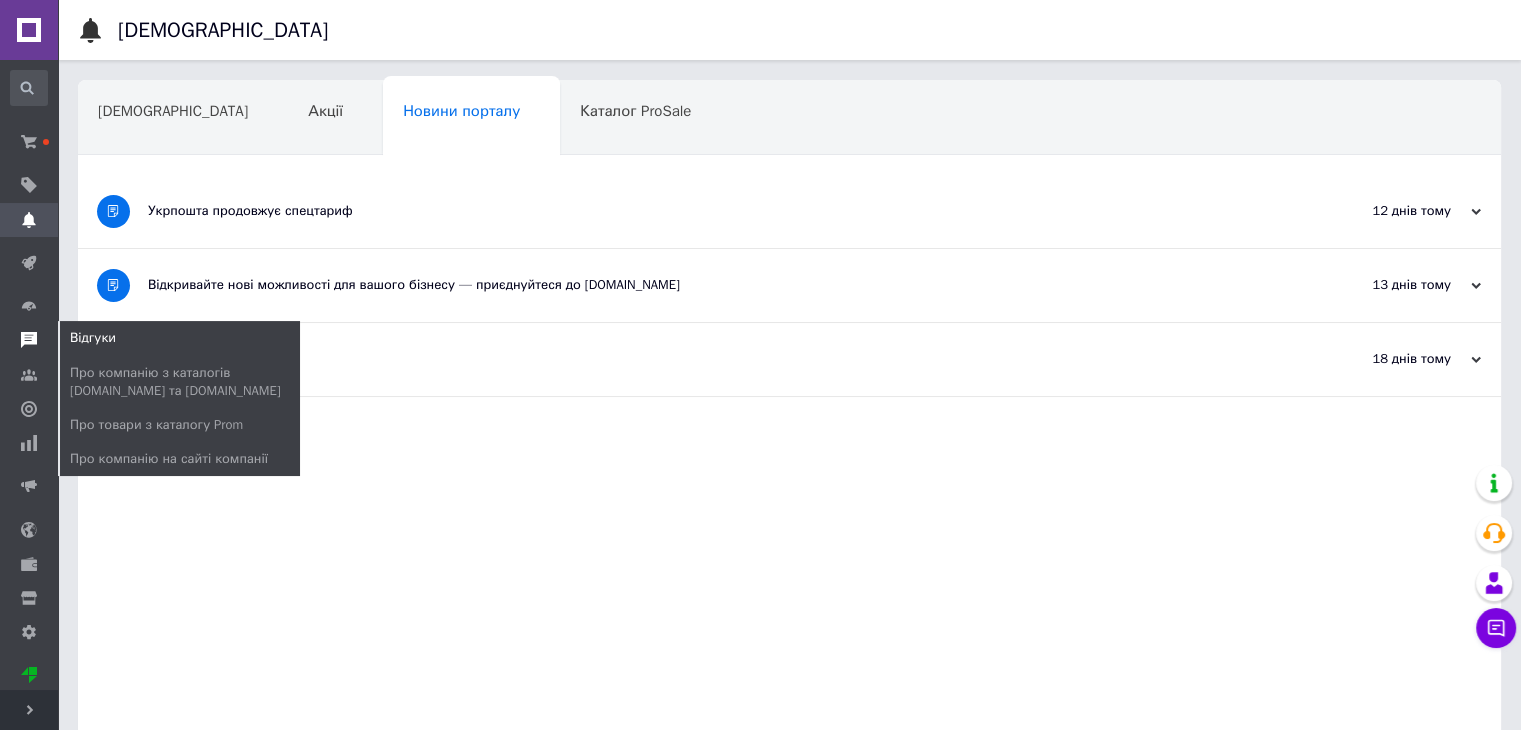 click 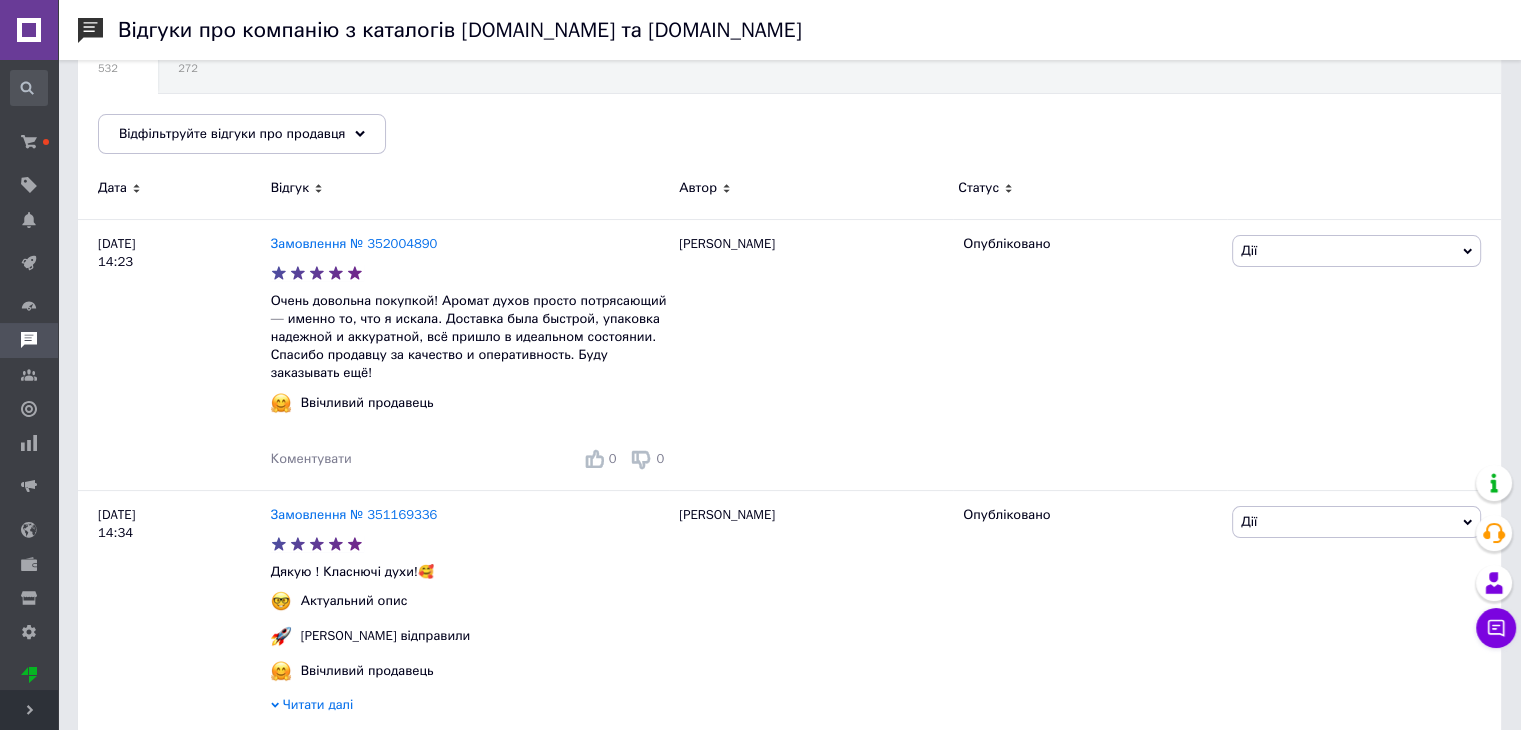 scroll, scrollTop: 218, scrollLeft: 0, axis: vertical 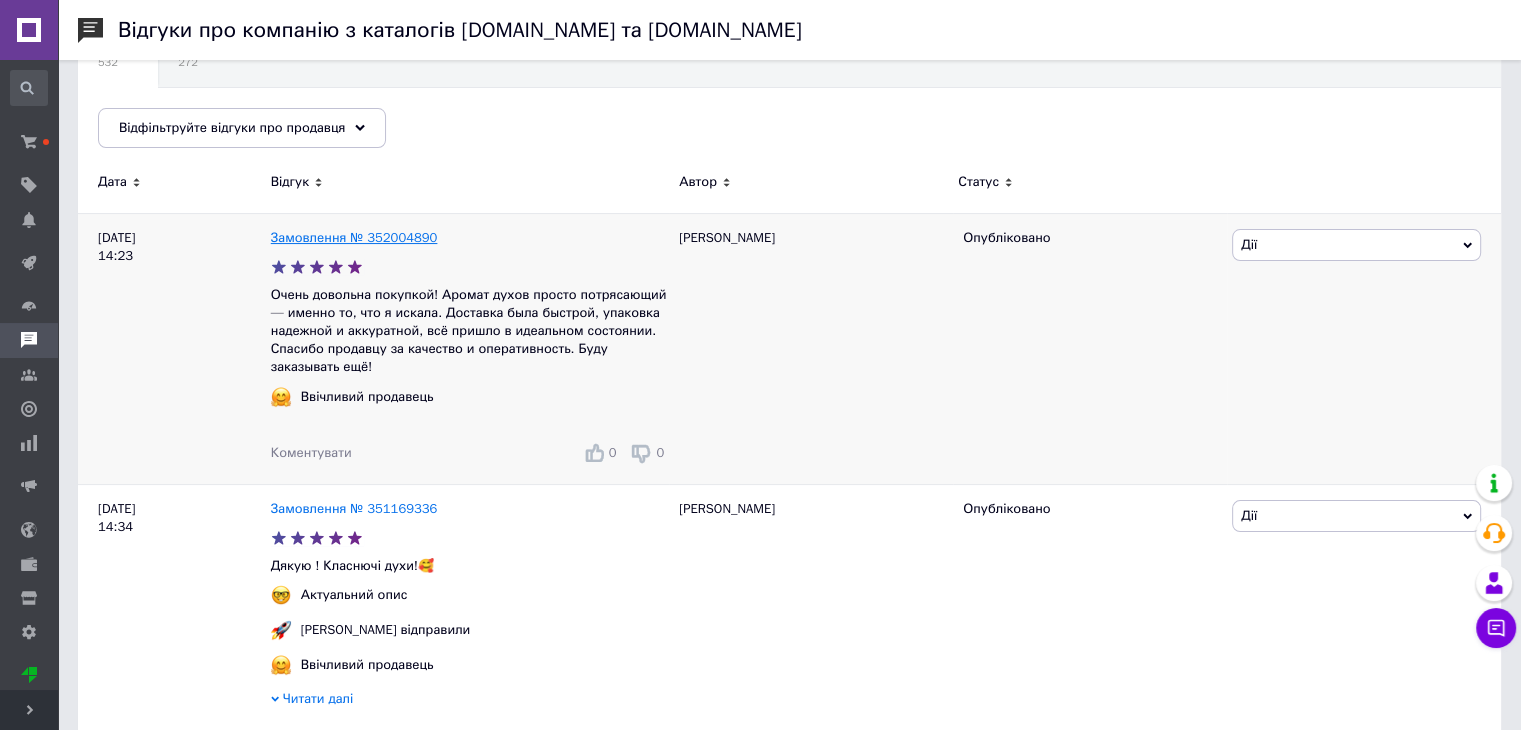 click on "Замовлення № 352004890" at bounding box center (354, 237) 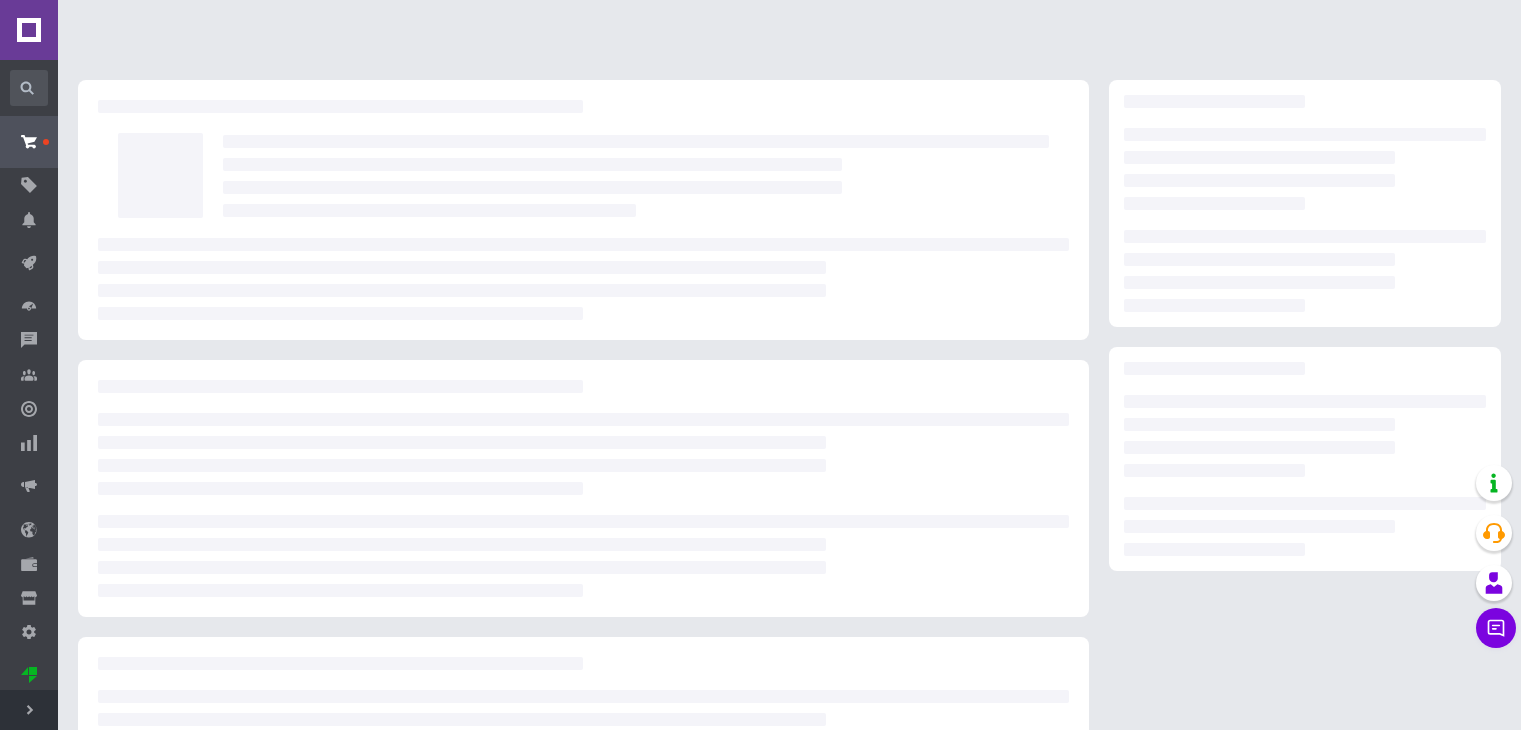 scroll, scrollTop: 0, scrollLeft: 0, axis: both 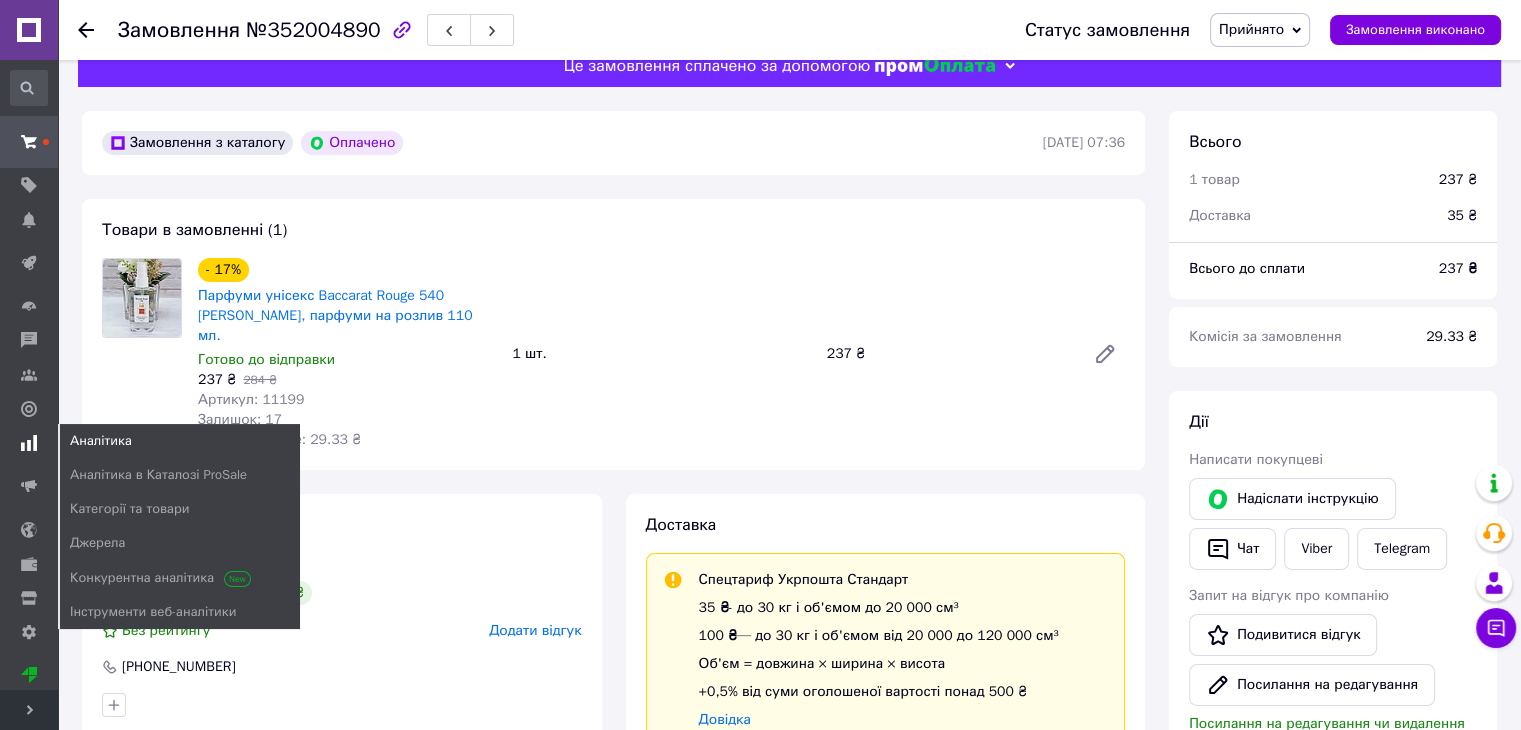click at bounding box center [29, 443] 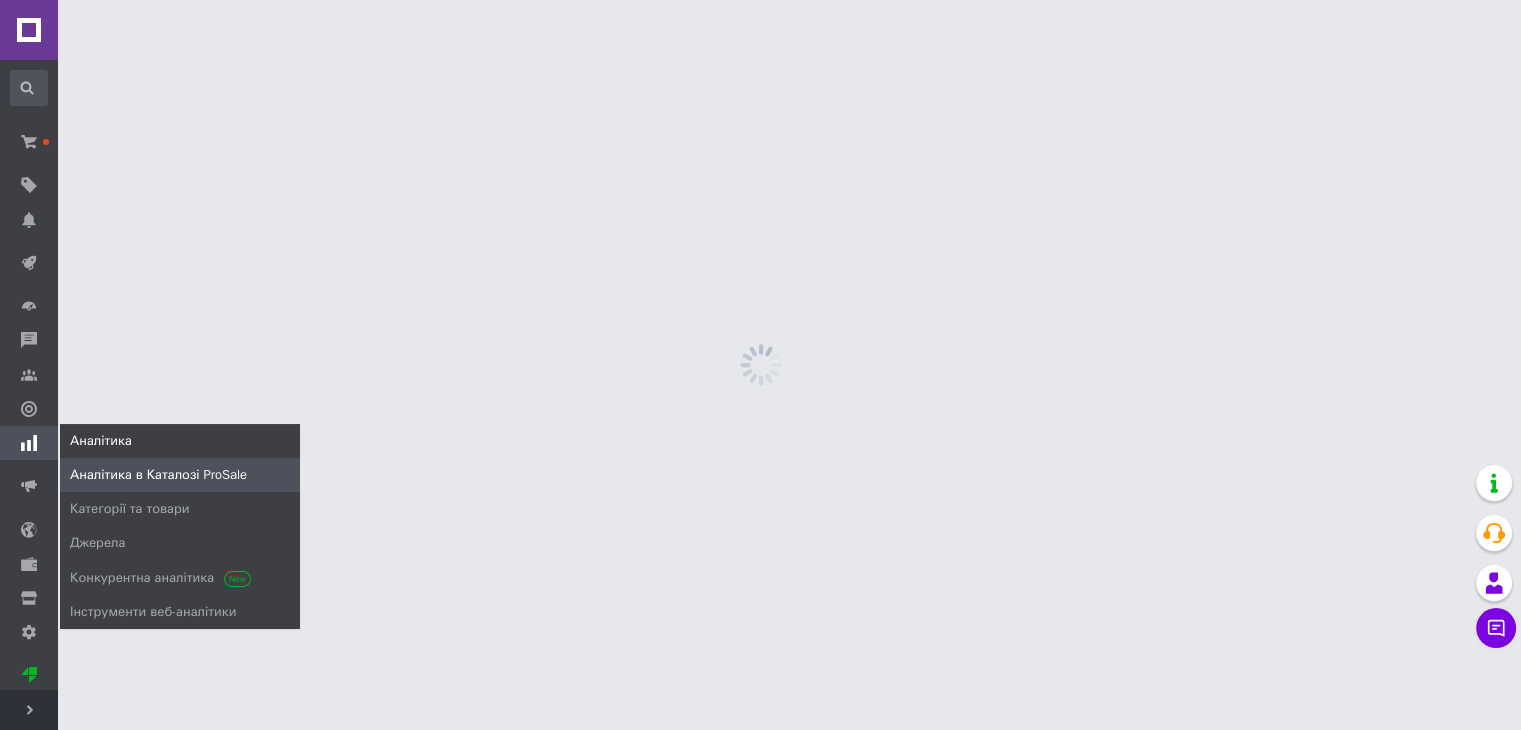 scroll, scrollTop: 0, scrollLeft: 0, axis: both 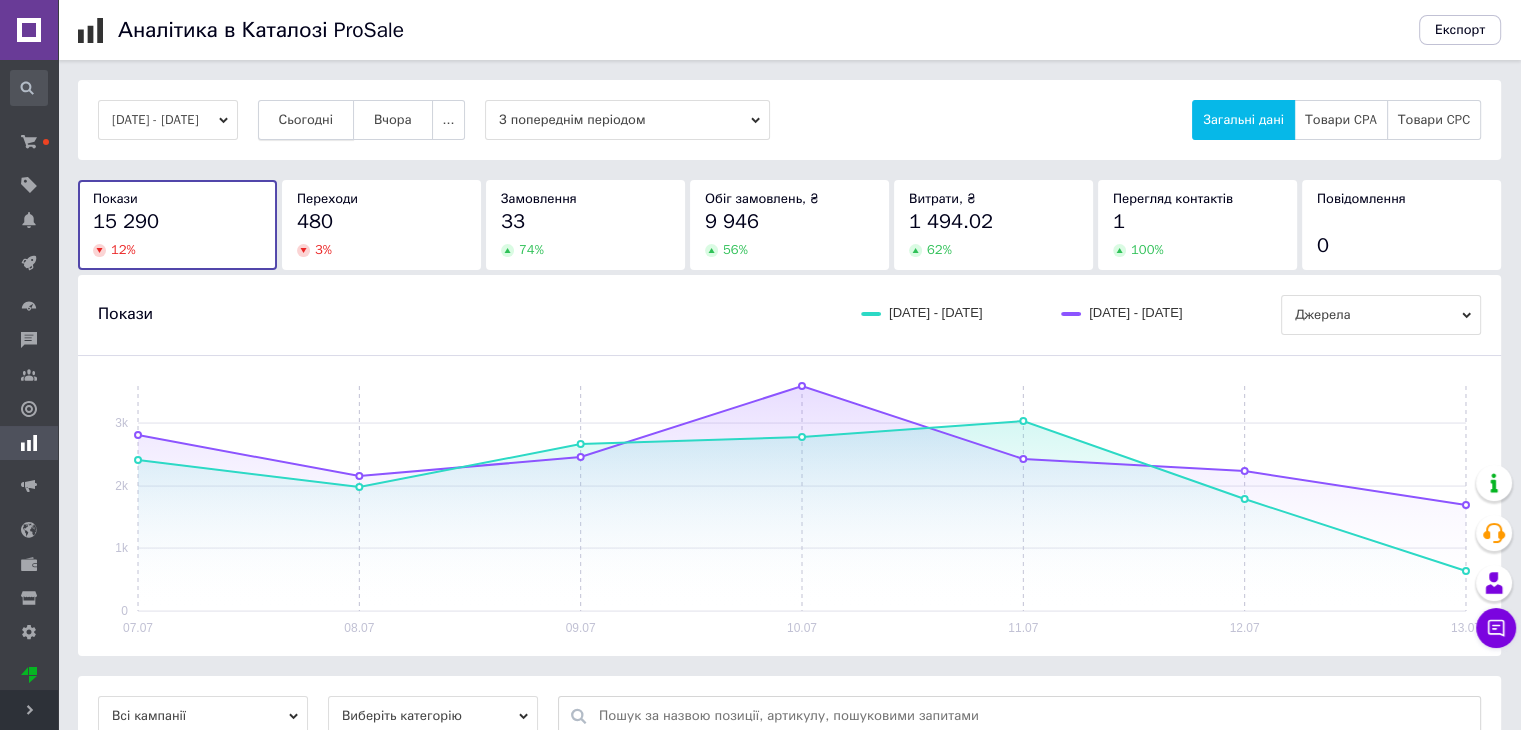 click on "Сьогодні" at bounding box center [306, 120] 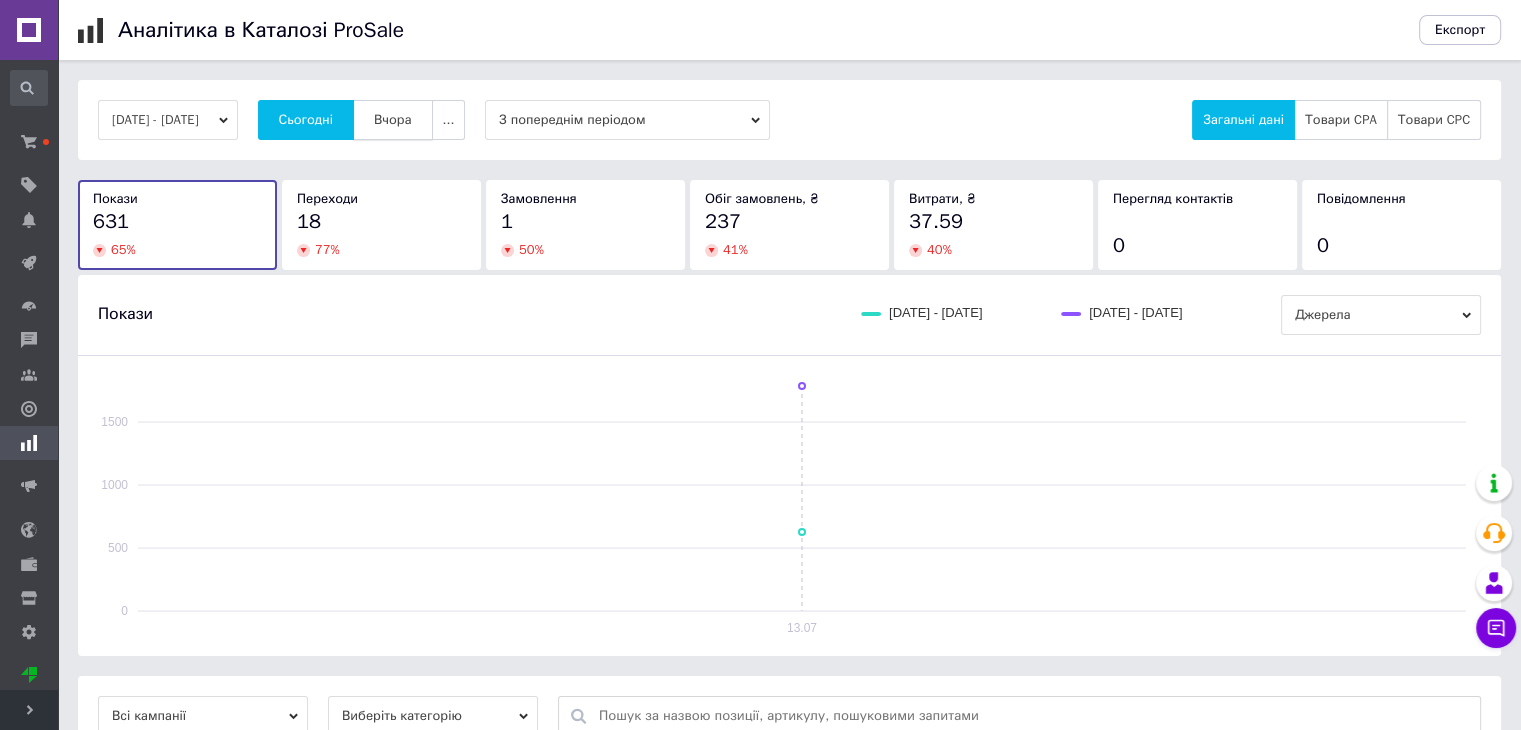 click on "Вчора" at bounding box center [393, 120] 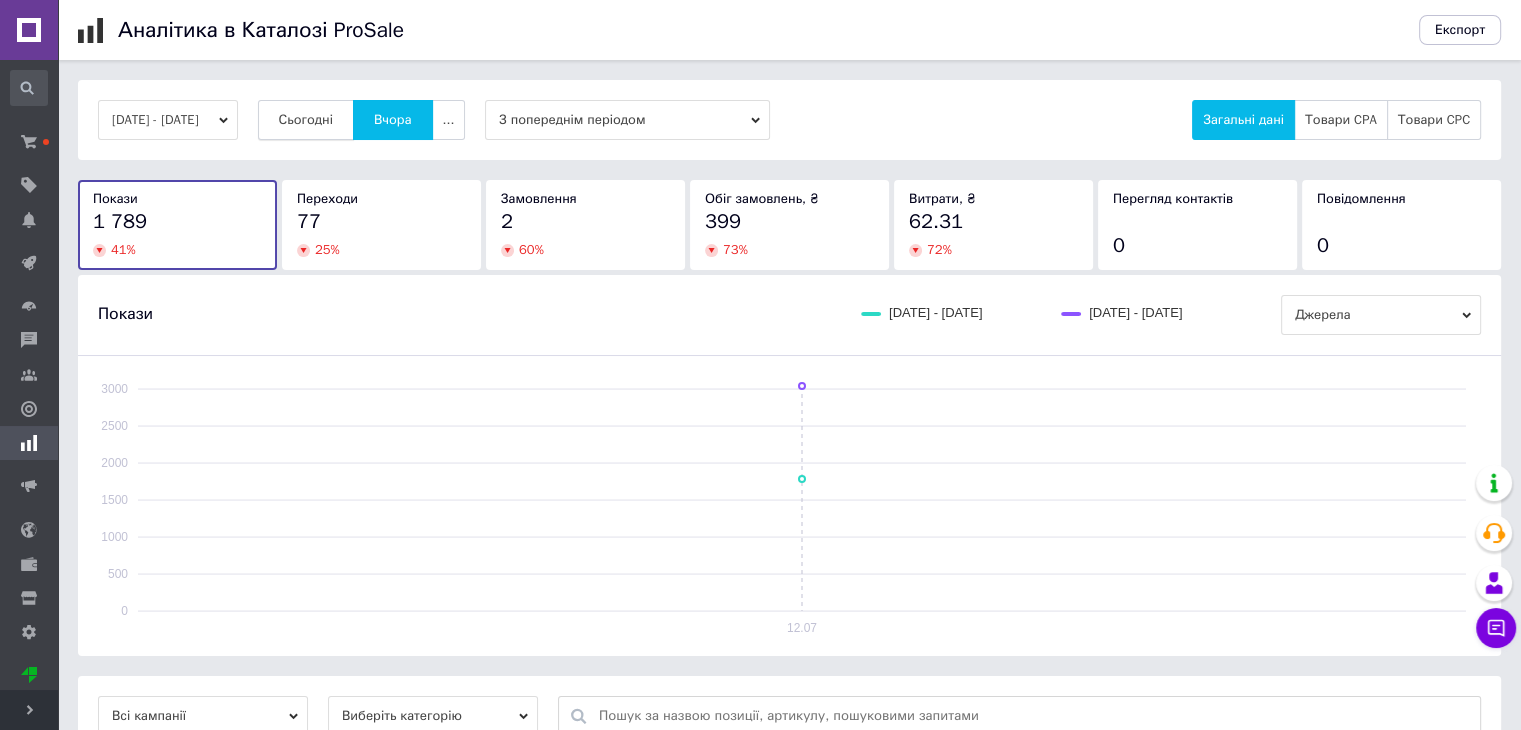 click on "Сьогодні" at bounding box center [306, 120] 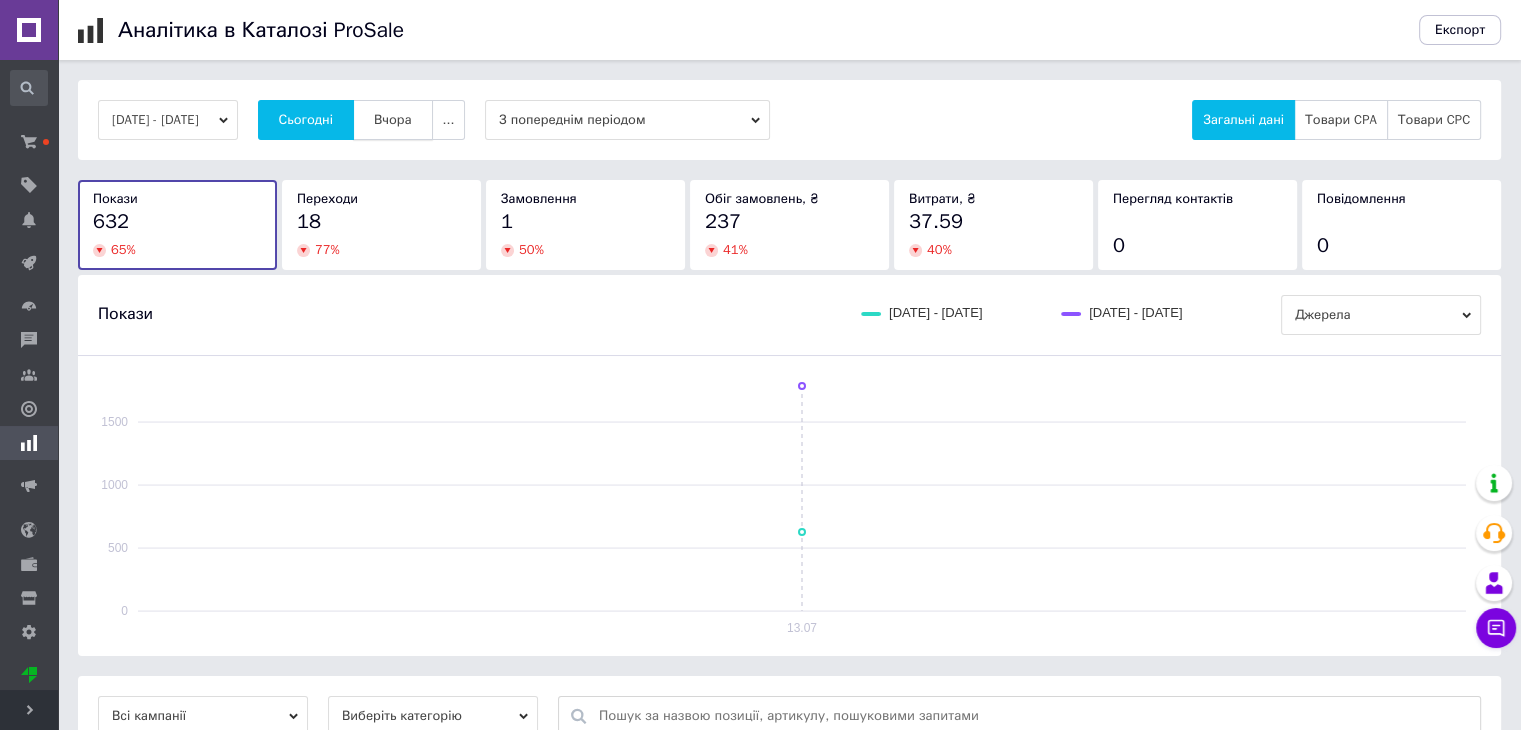click on "Вчора" at bounding box center (393, 120) 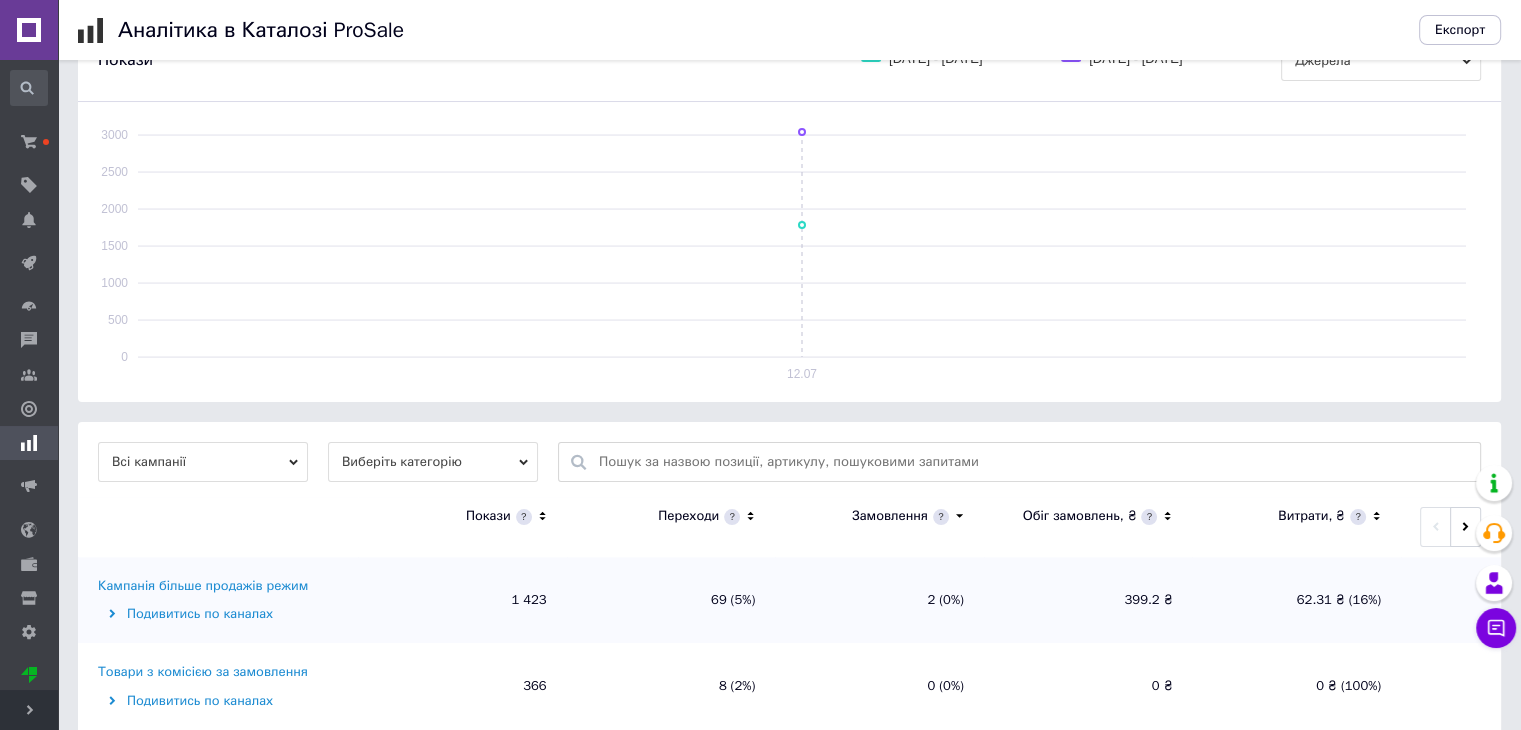 scroll, scrollTop: 264, scrollLeft: 0, axis: vertical 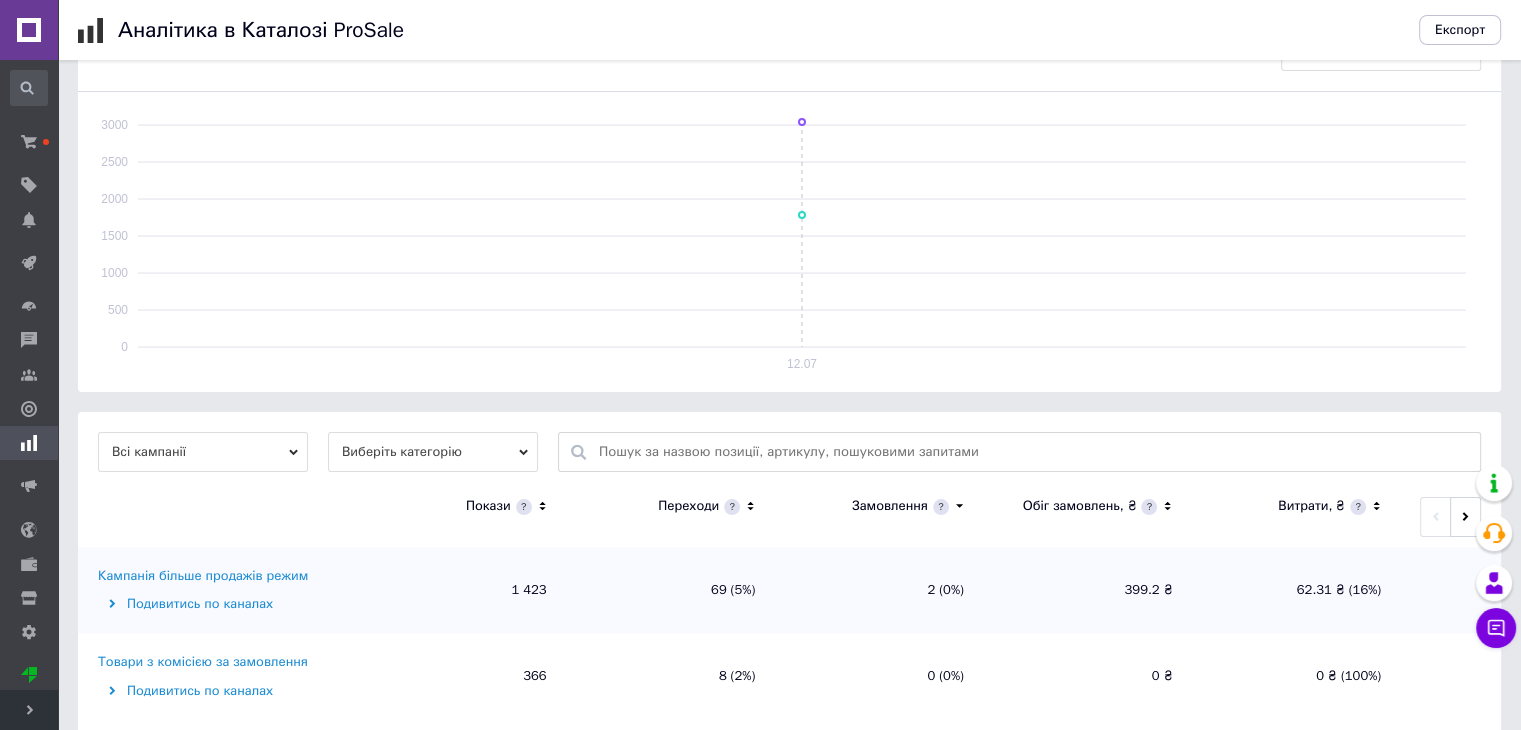 click on "Кампанія більше продажів режим" at bounding box center (203, 576) 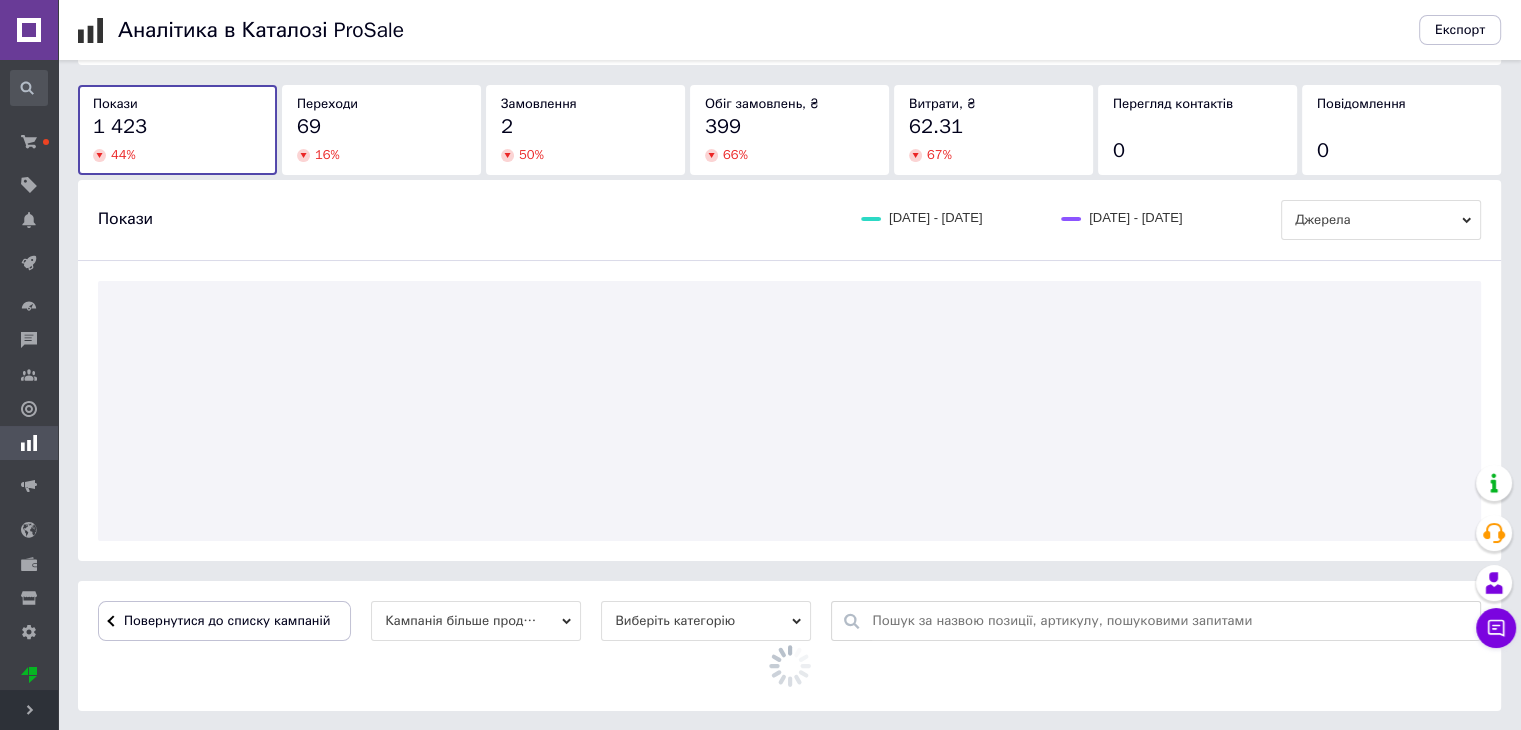 scroll, scrollTop: 264, scrollLeft: 0, axis: vertical 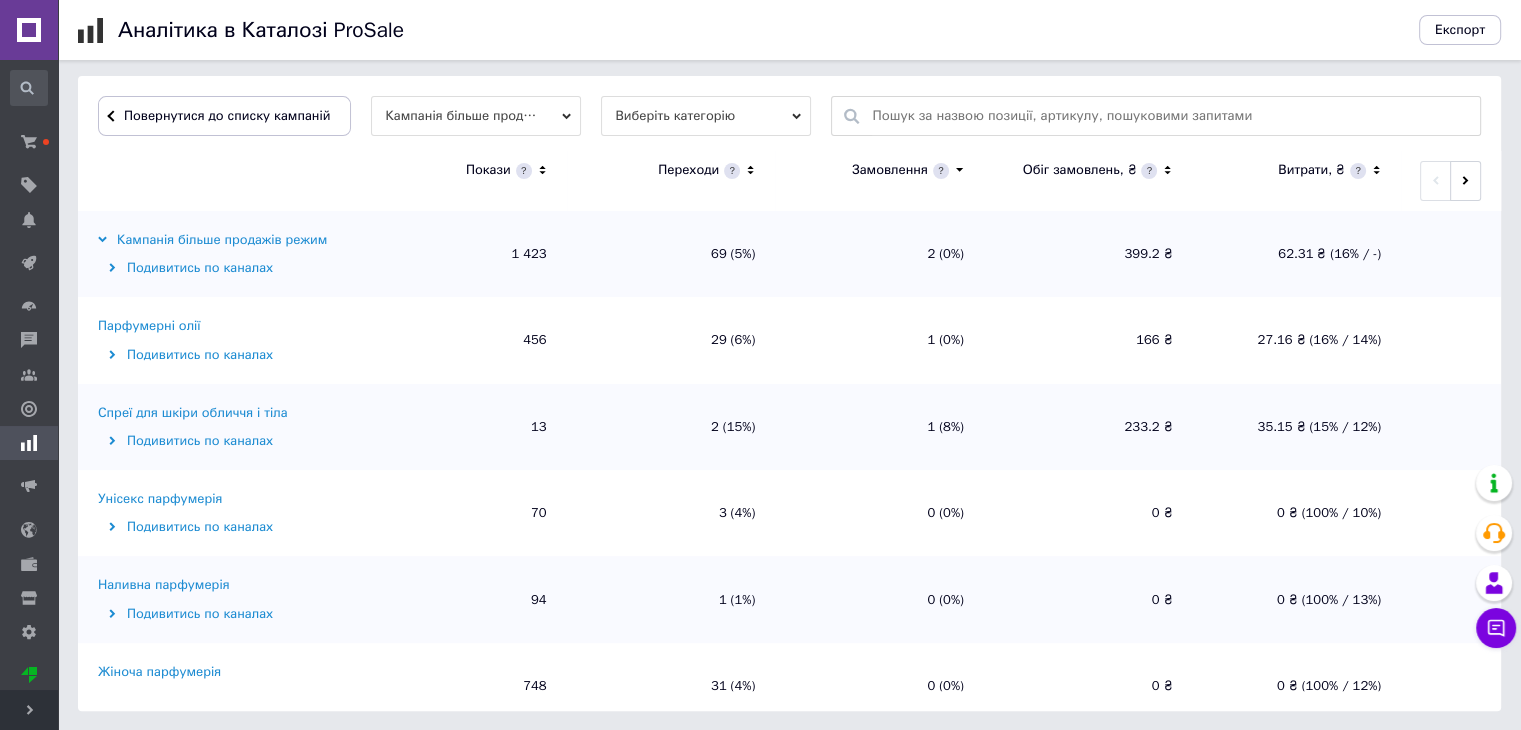 click 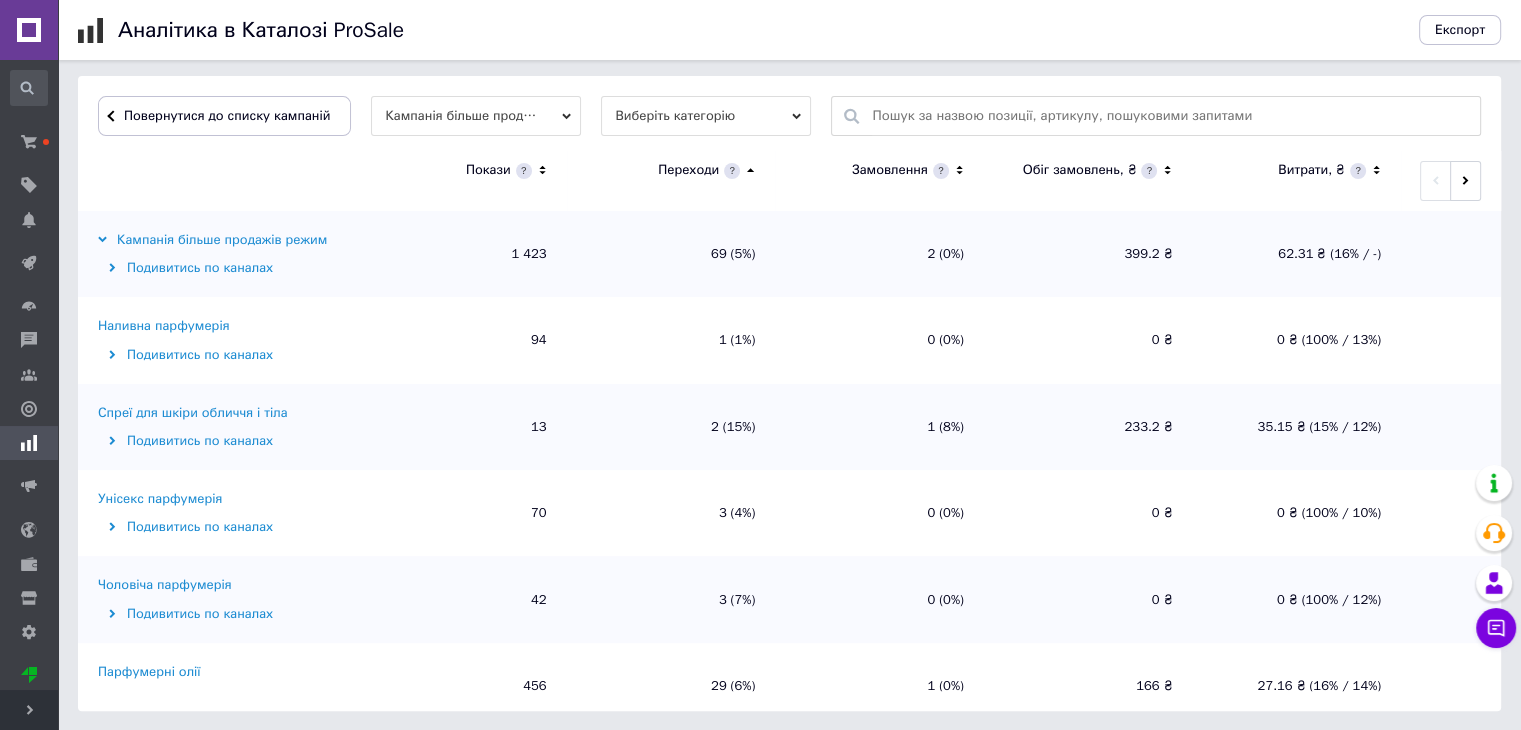 click 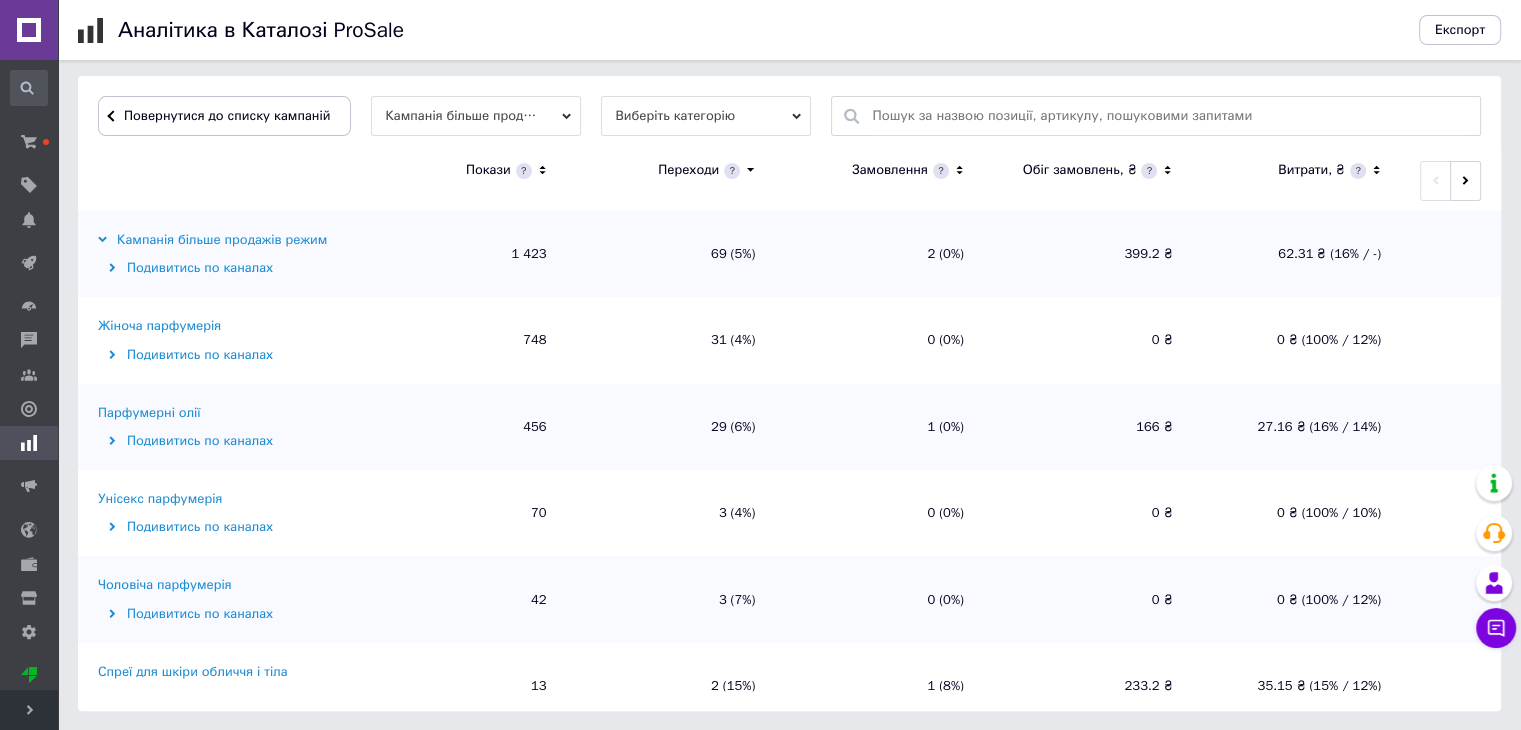 click on "Жіноча парфумерія" at bounding box center [159, 326] 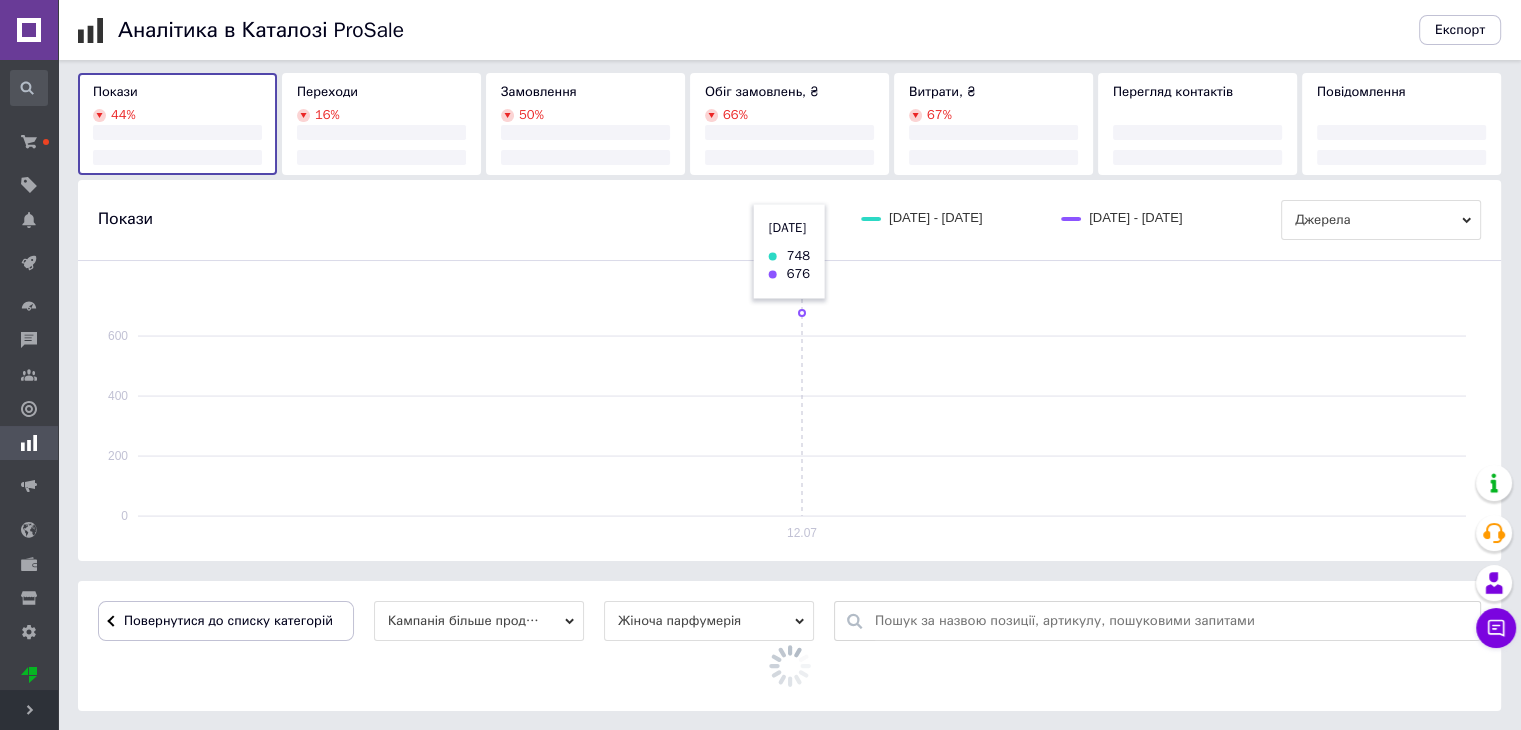 scroll, scrollTop: 600, scrollLeft: 0, axis: vertical 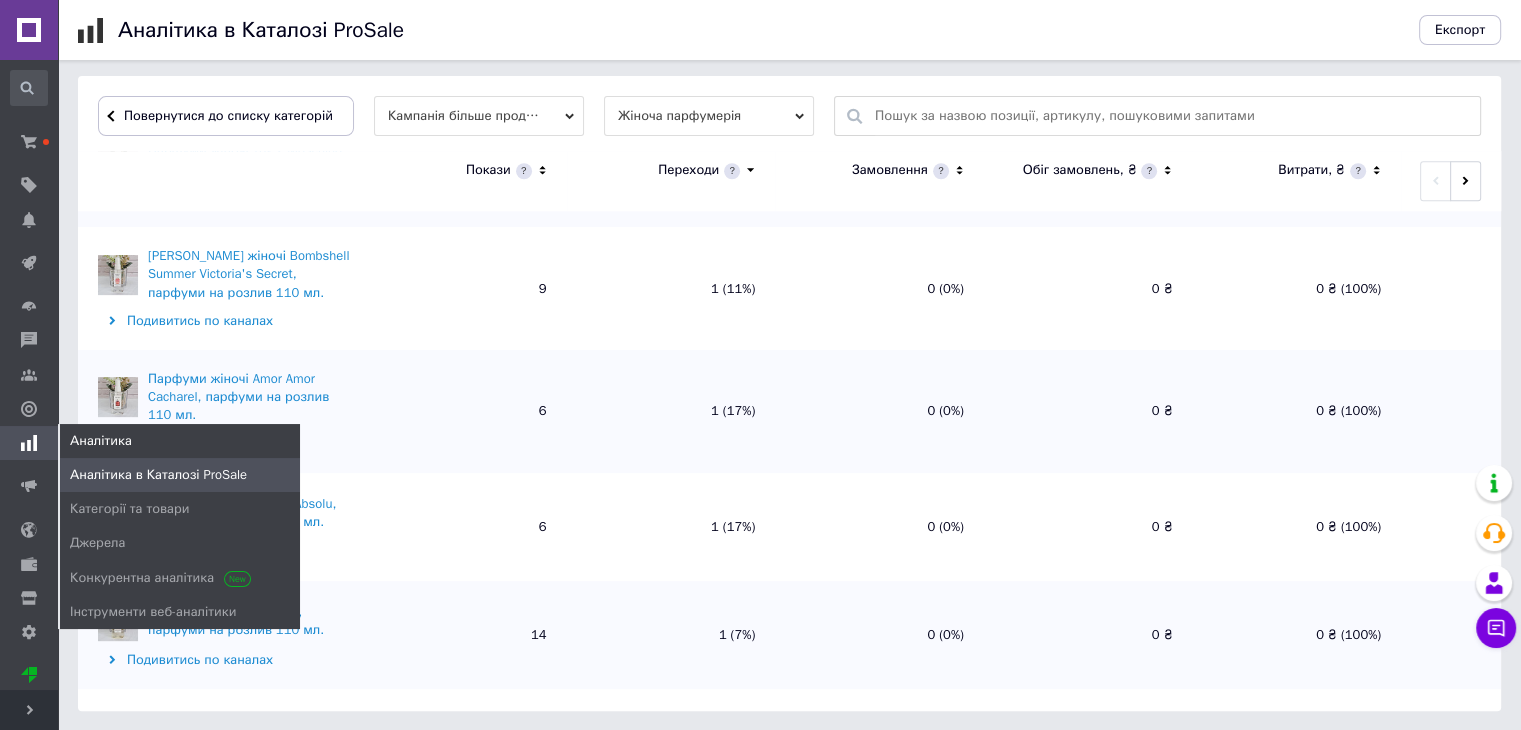 click 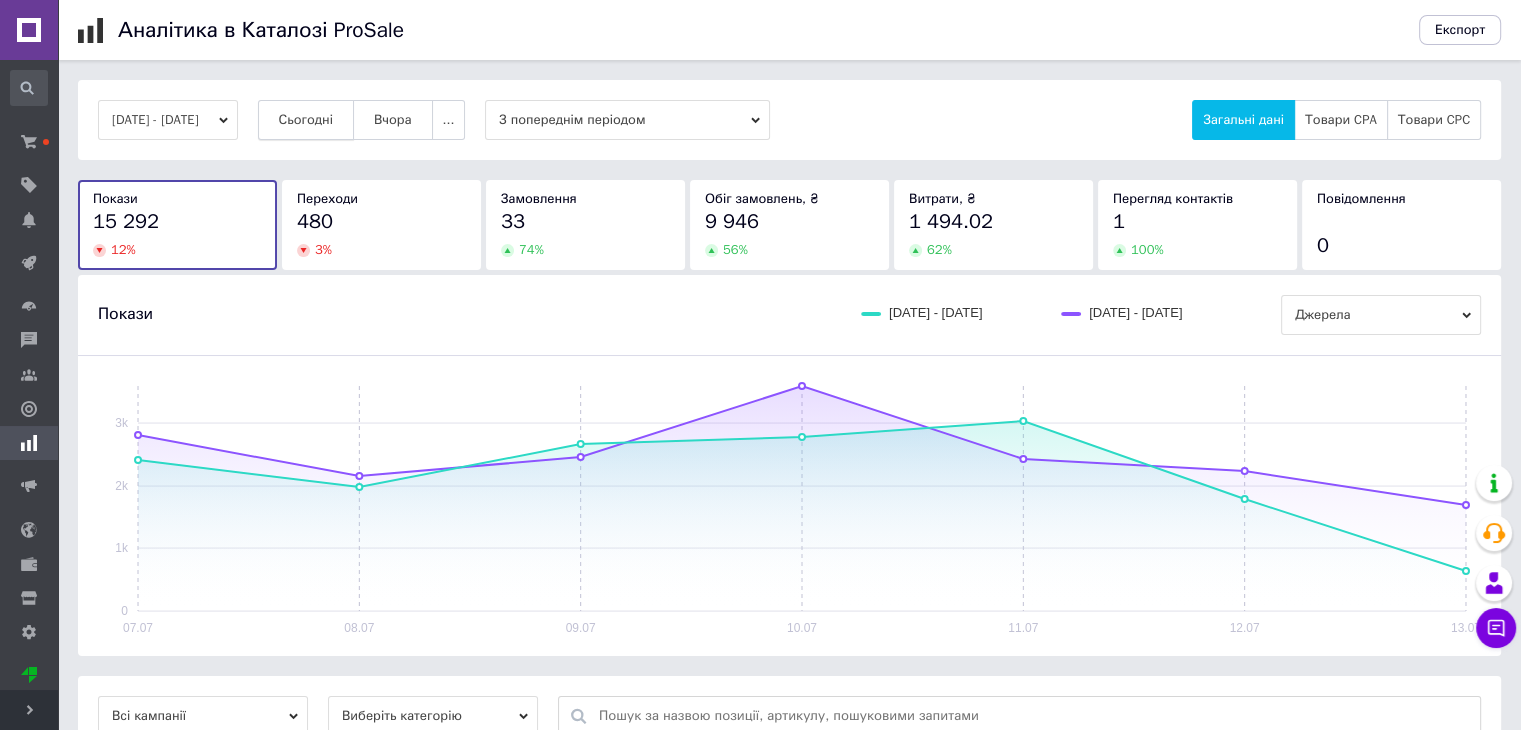 click on "Сьогодні" at bounding box center (306, 120) 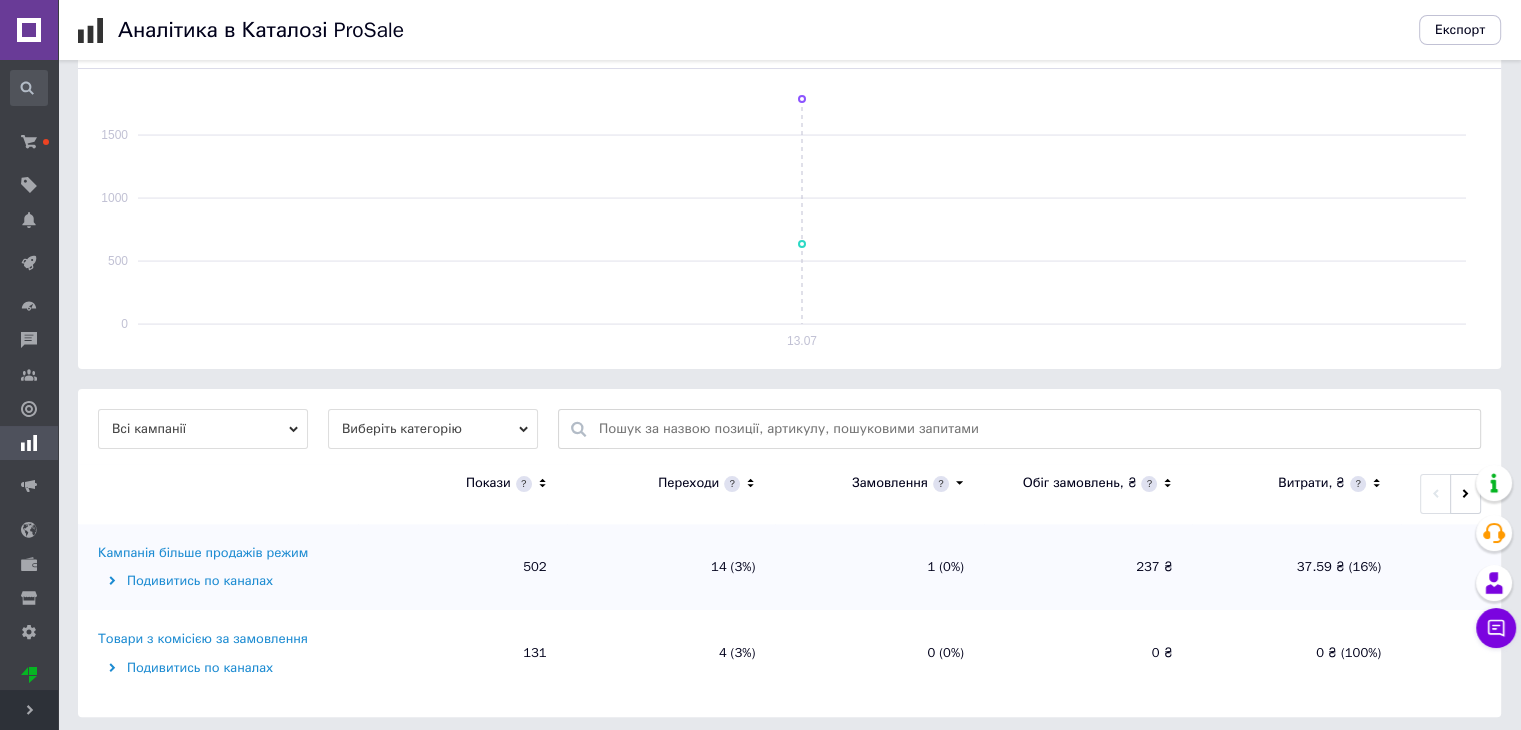scroll, scrollTop: 293, scrollLeft: 0, axis: vertical 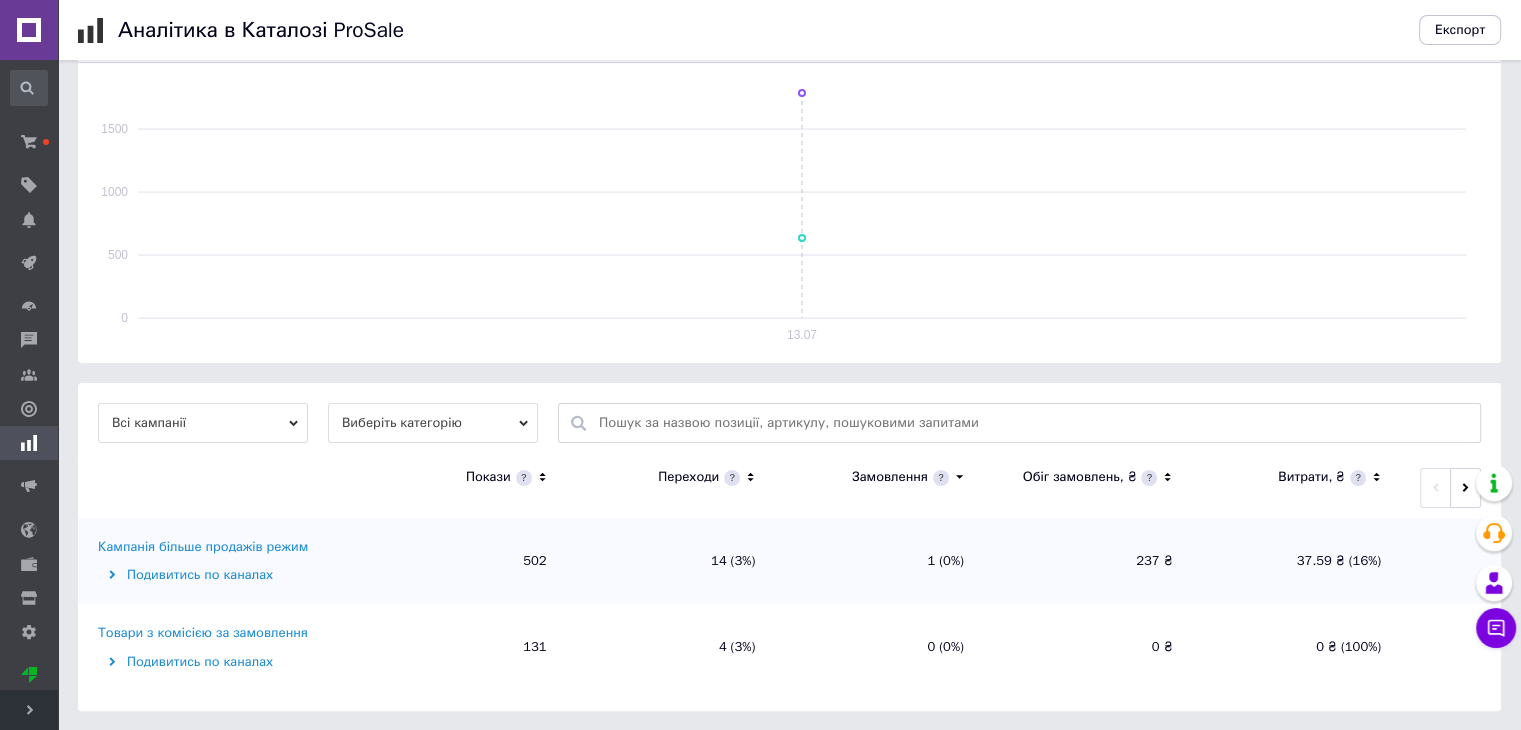 click on "Кампанія більше продажів режим" at bounding box center (203, 547) 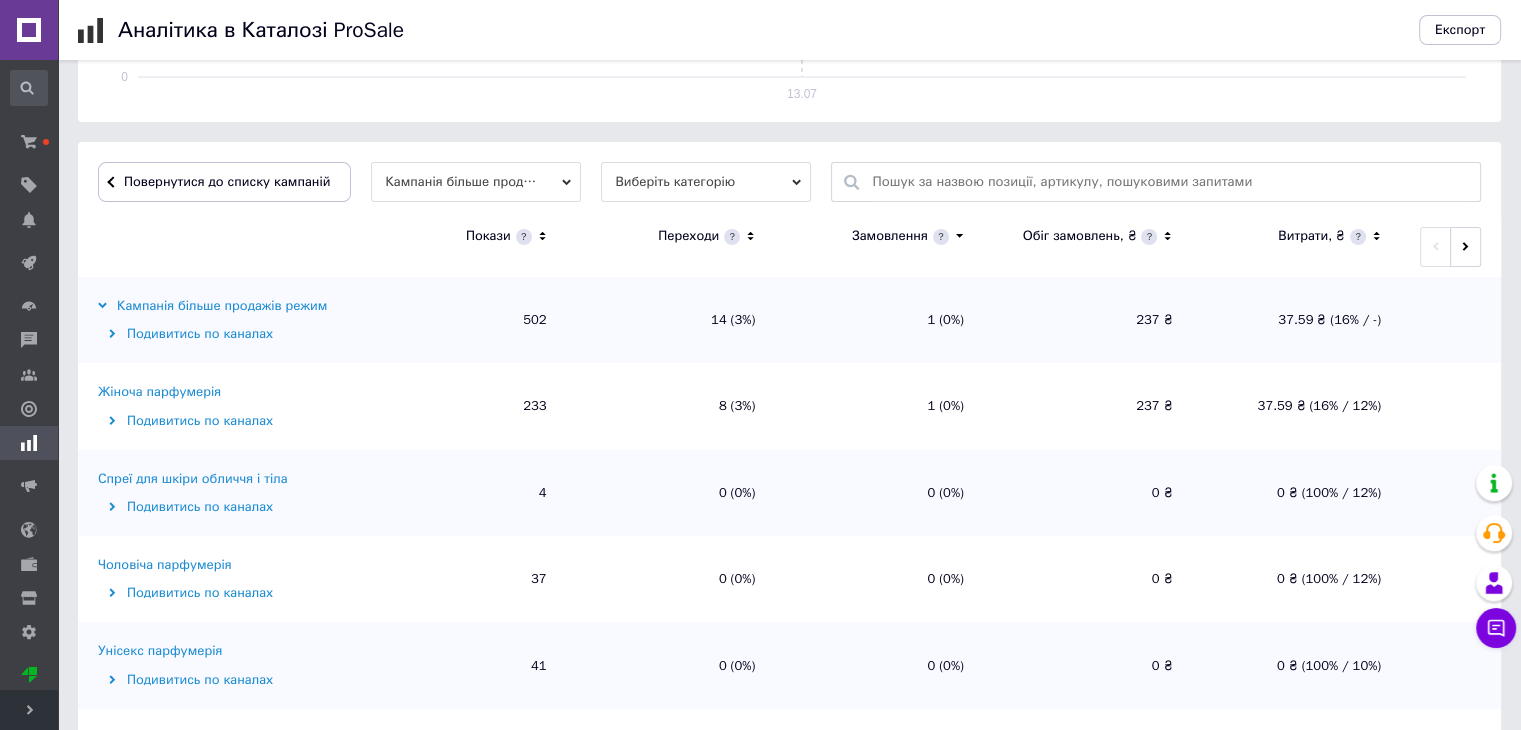 scroll, scrollTop: 573, scrollLeft: 0, axis: vertical 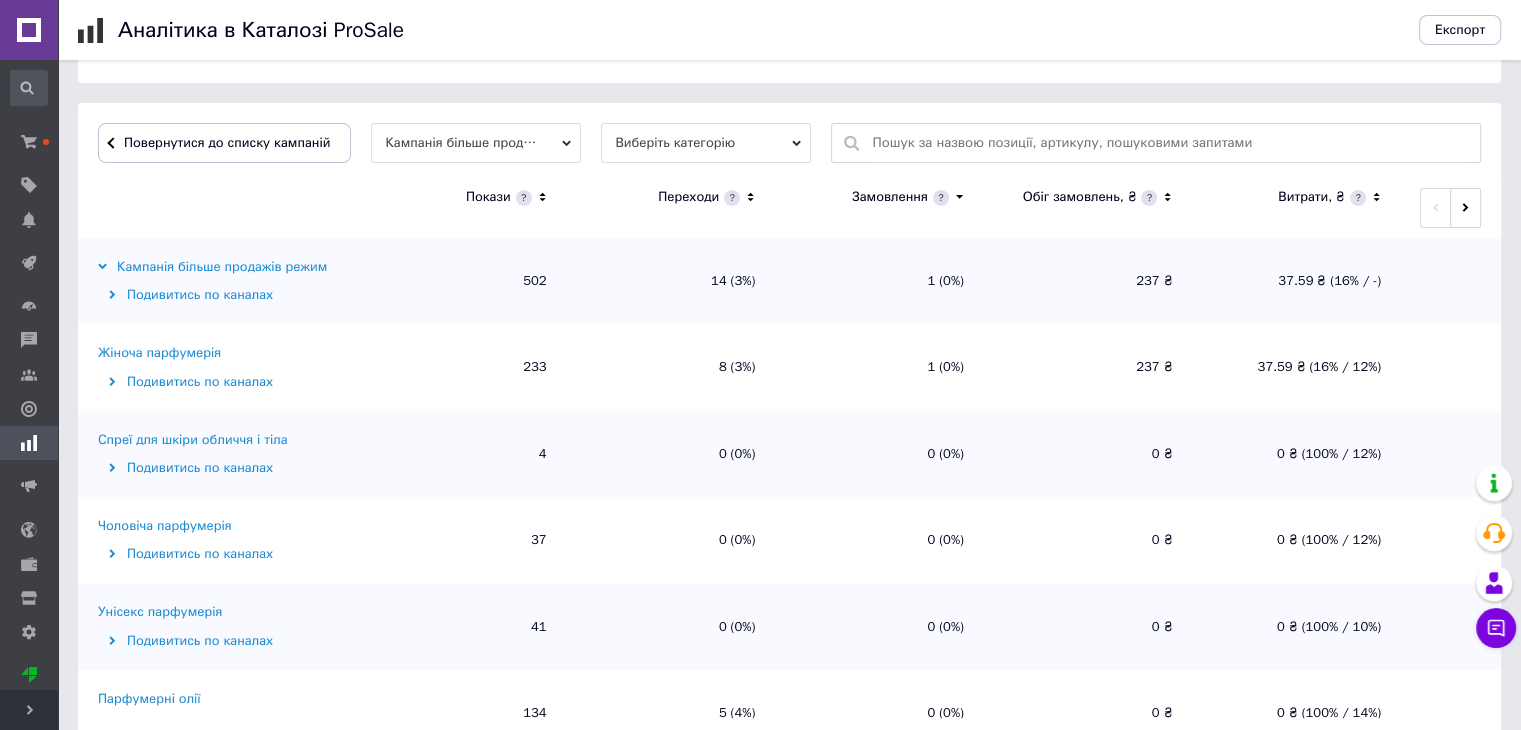 click 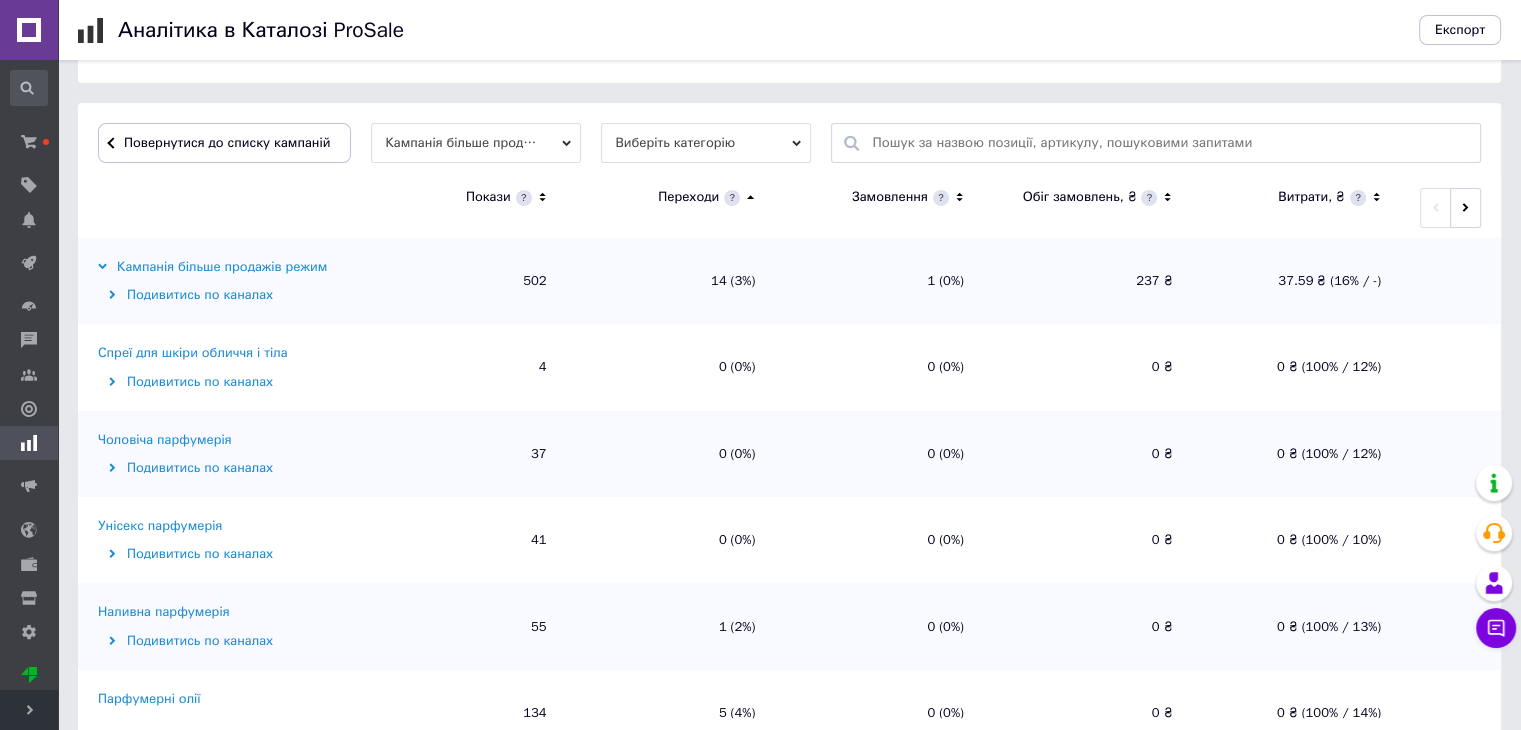 click 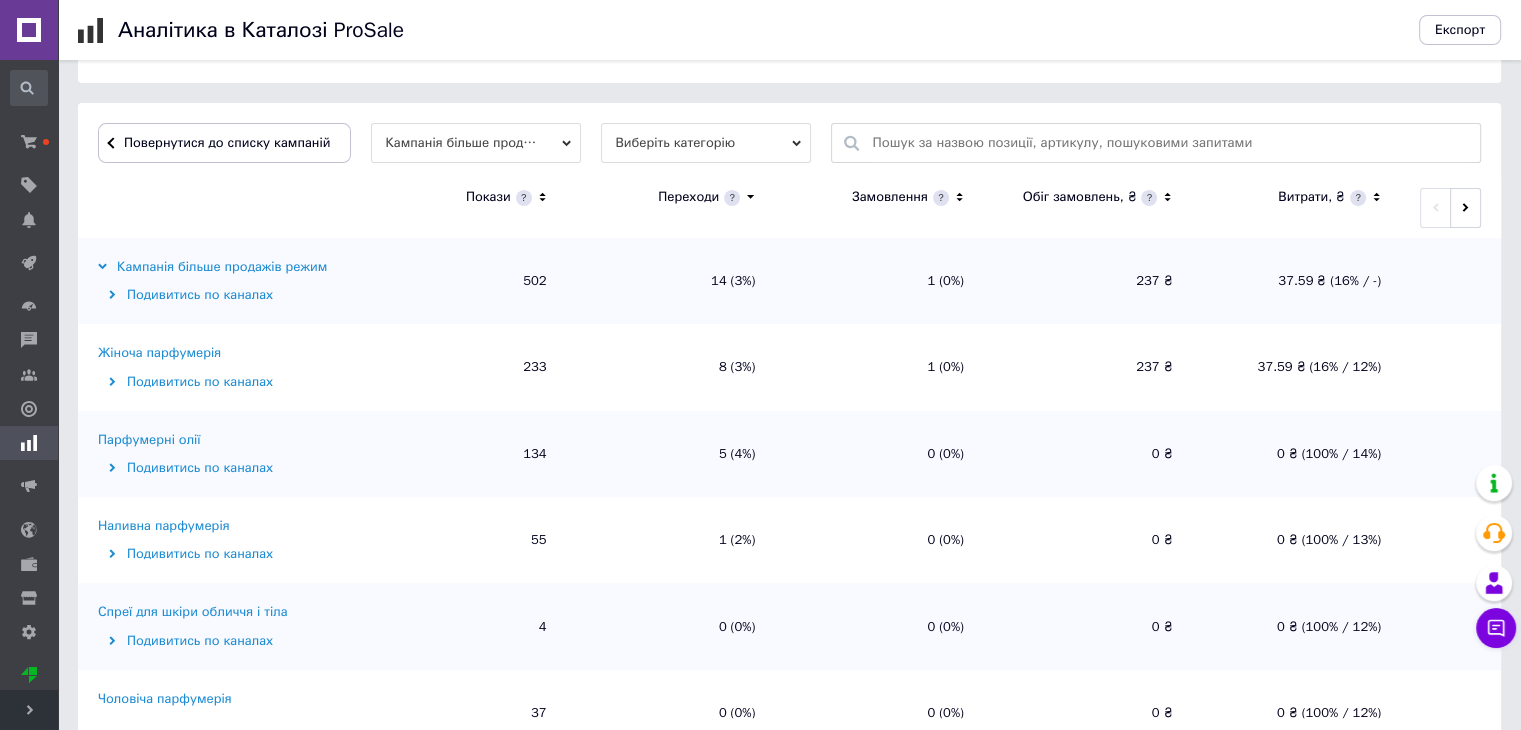 click on "Жіноча парфумерія" at bounding box center [159, 353] 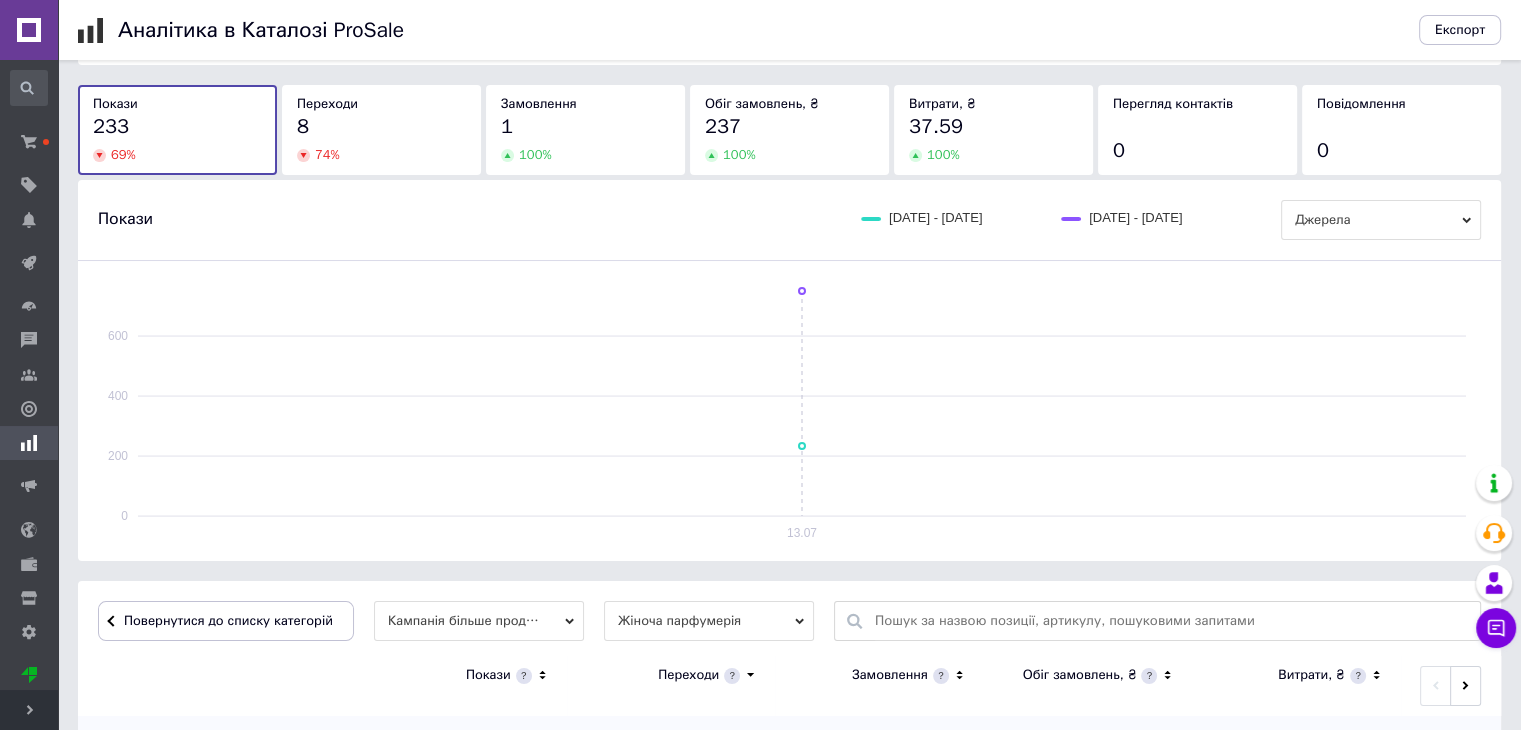 scroll, scrollTop: 573, scrollLeft: 0, axis: vertical 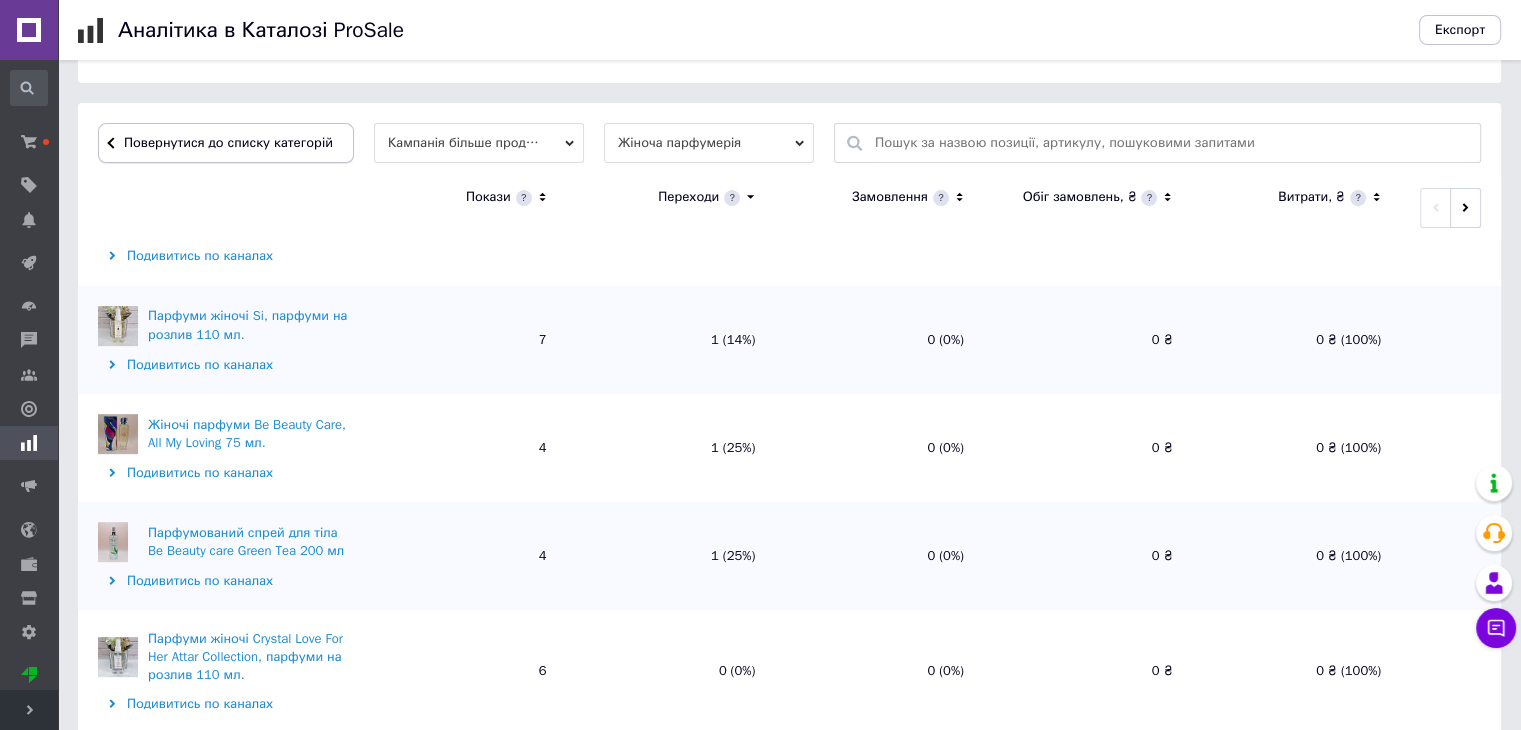 click on "Повернутися до списку категорій" at bounding box center [226, 143] 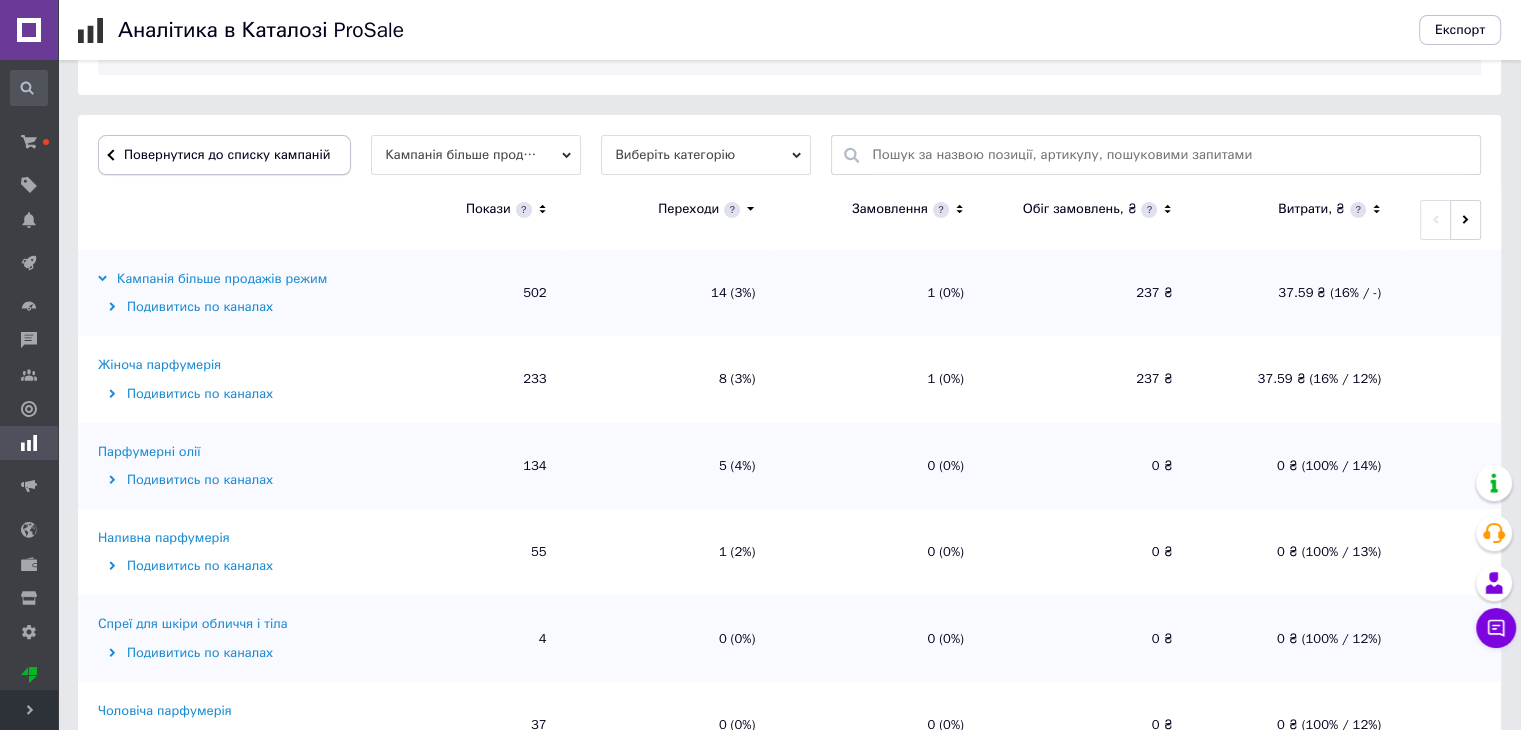 click on "Повернутися до списку кампаній" at bounding box center [224, 155] 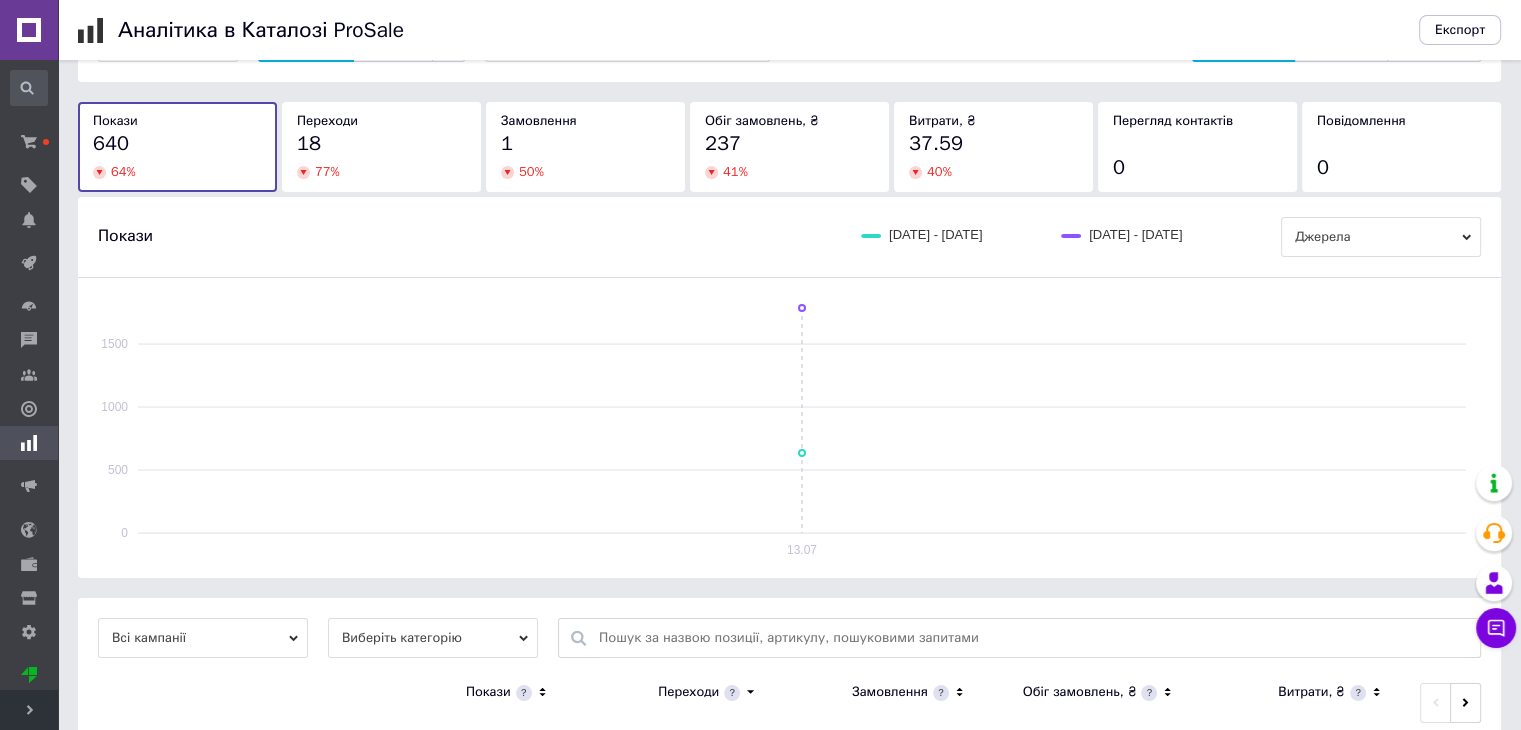 scroll, scrollTop: 0, scrollLeft: 0, axis: both 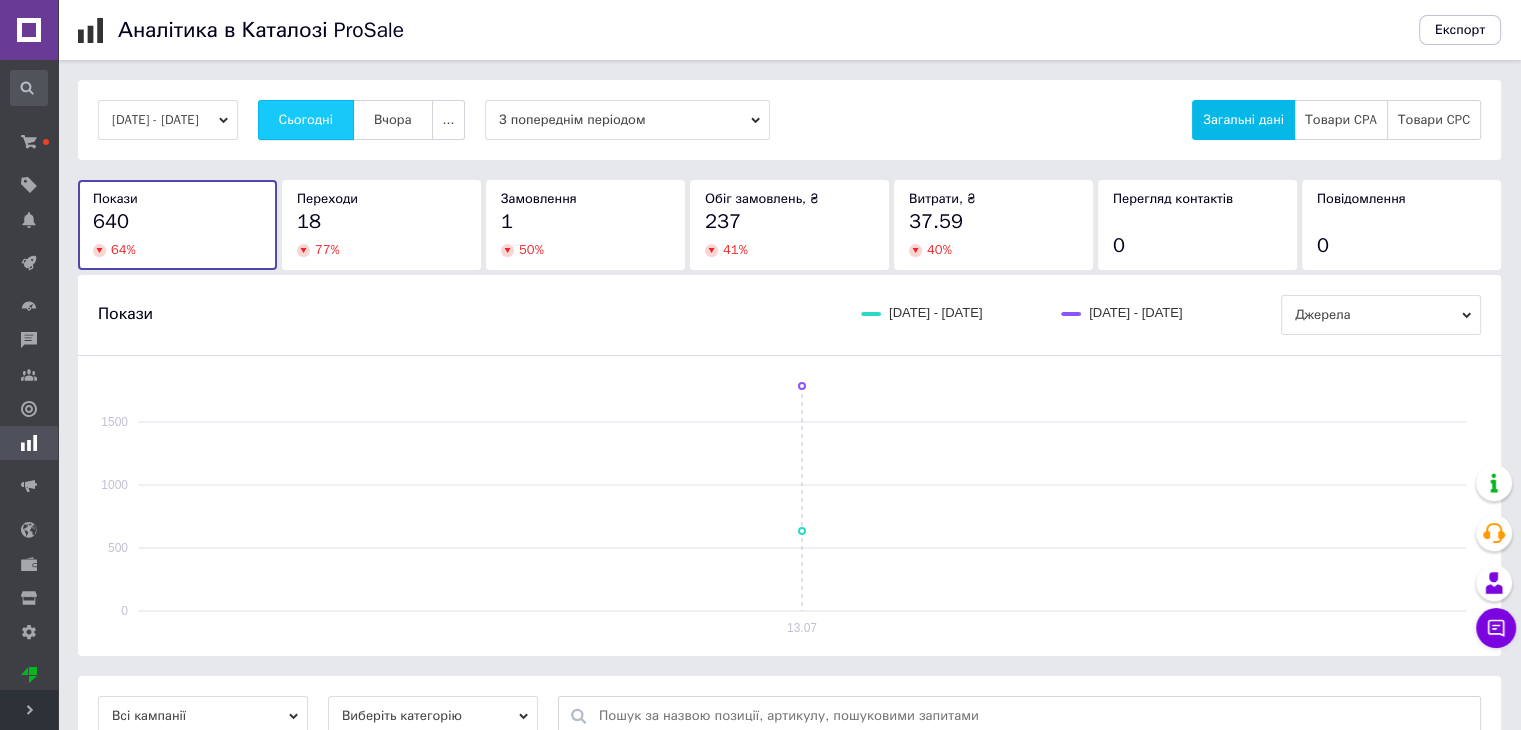 click on "Сьогодні" at bounding box center (306, 120) 